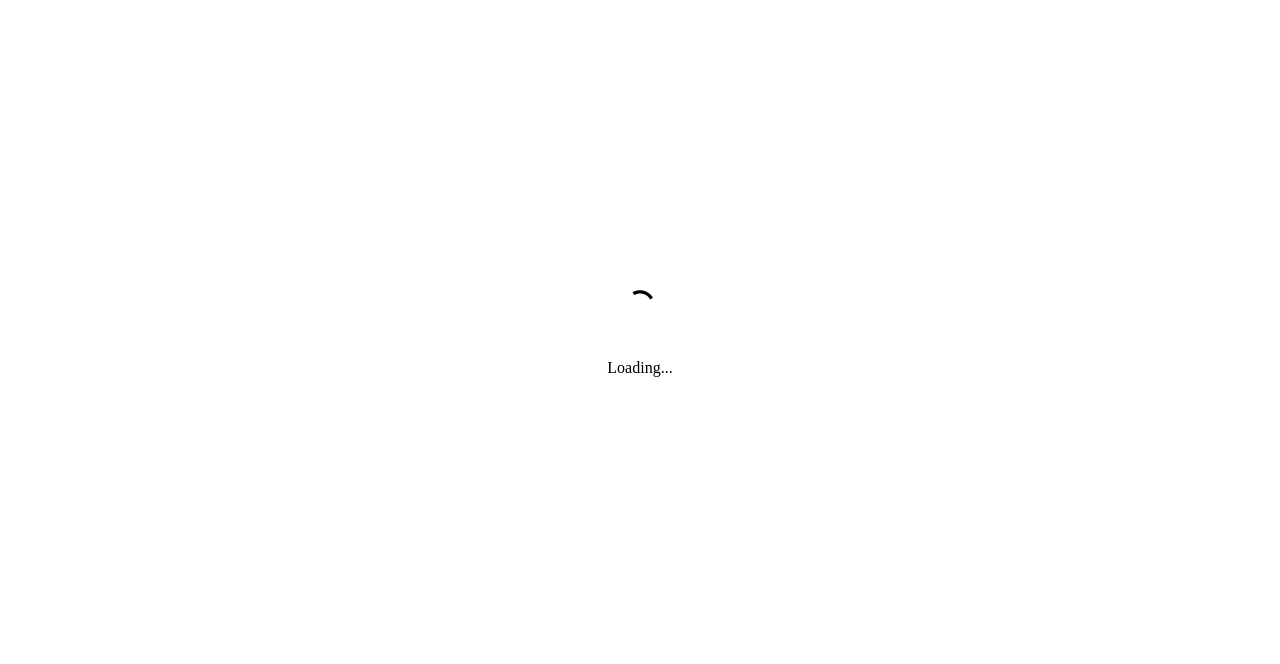 scroll, scrollTop: 0, scrollLeft: 0, axis: both 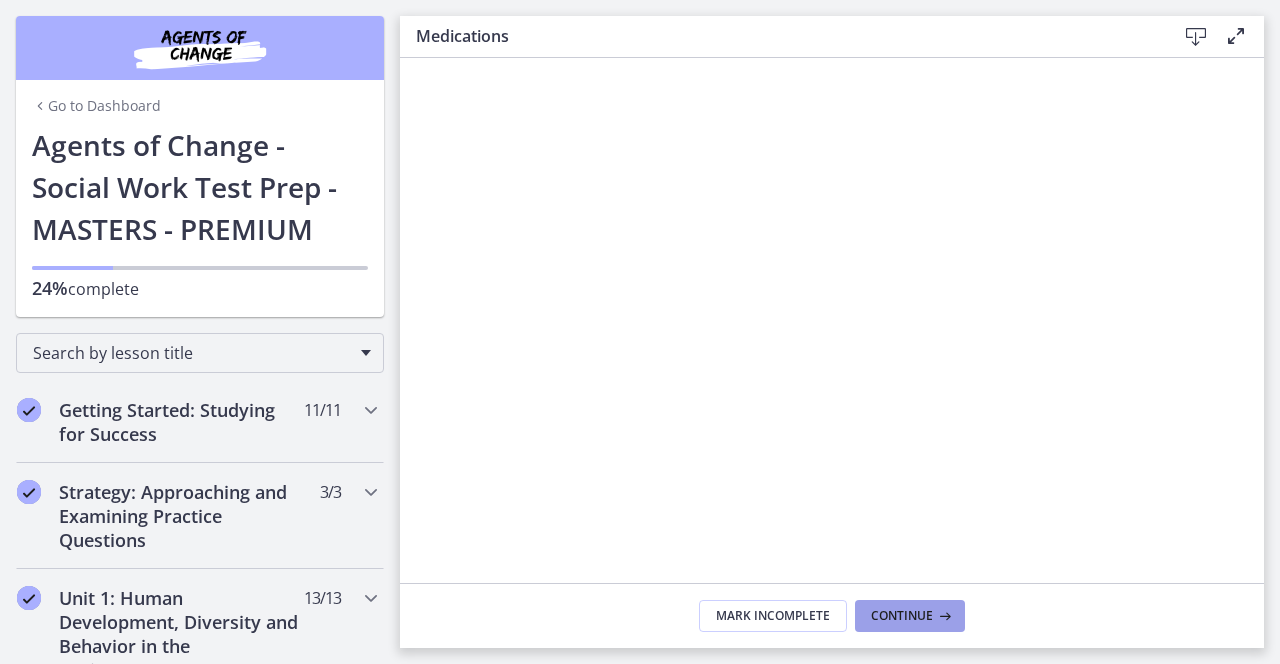 click on "Continue" at bounding box center [902, 616] 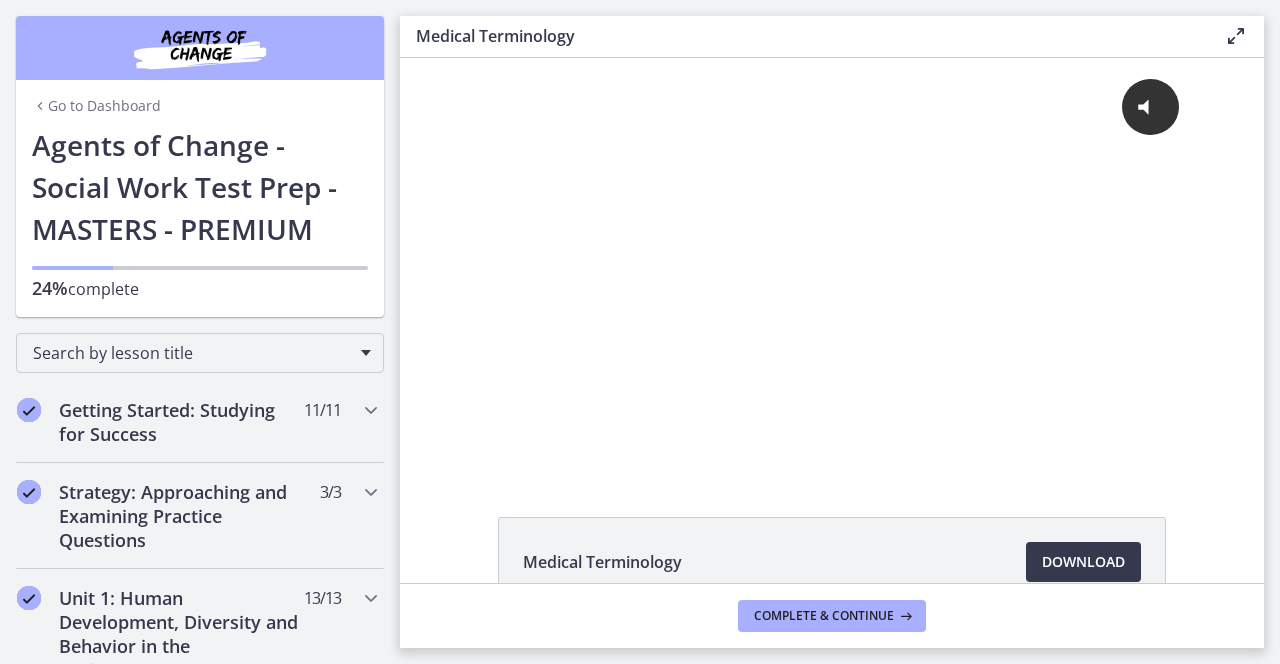 scroll, scrollTop: 0, scrollLeft: 0, axis: both 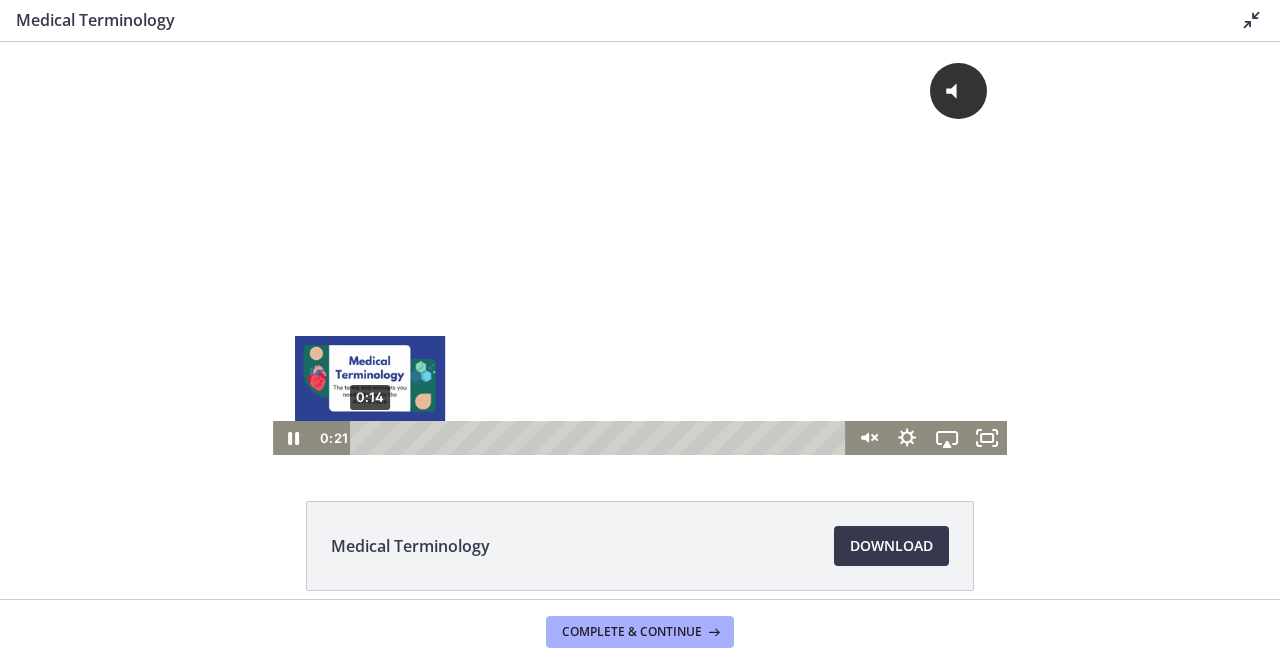 click at bounding box center (372, 437) 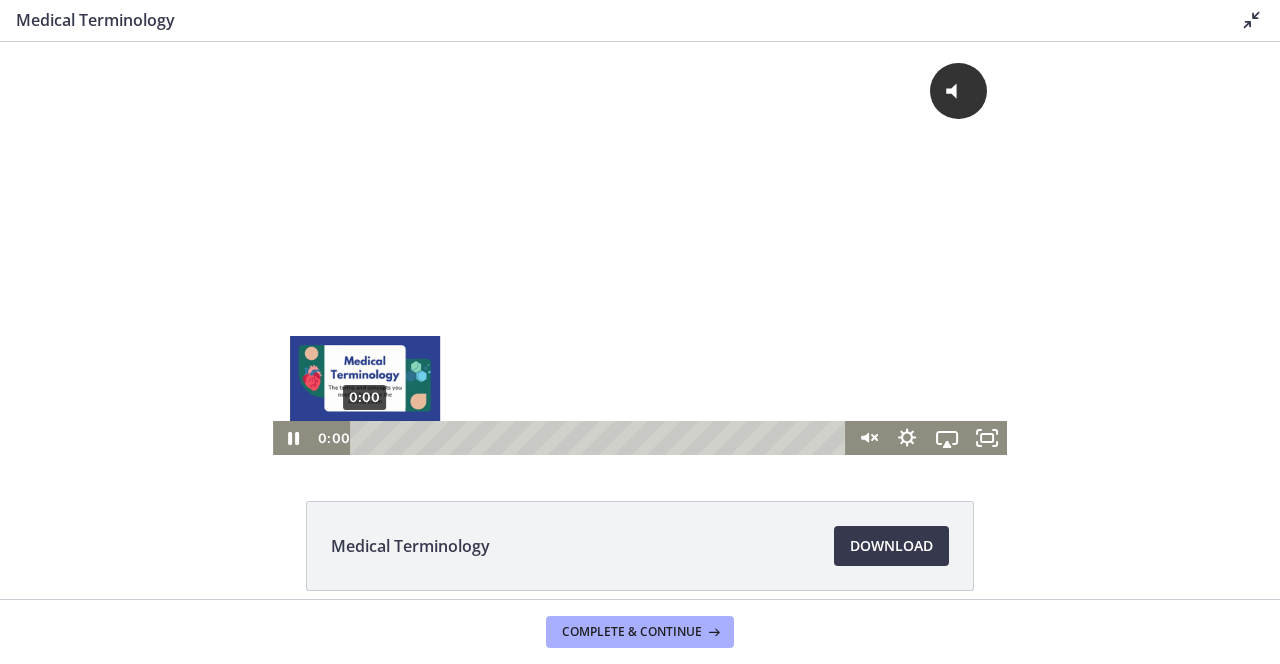 click on "0:00" at bounding box center (601, 438) 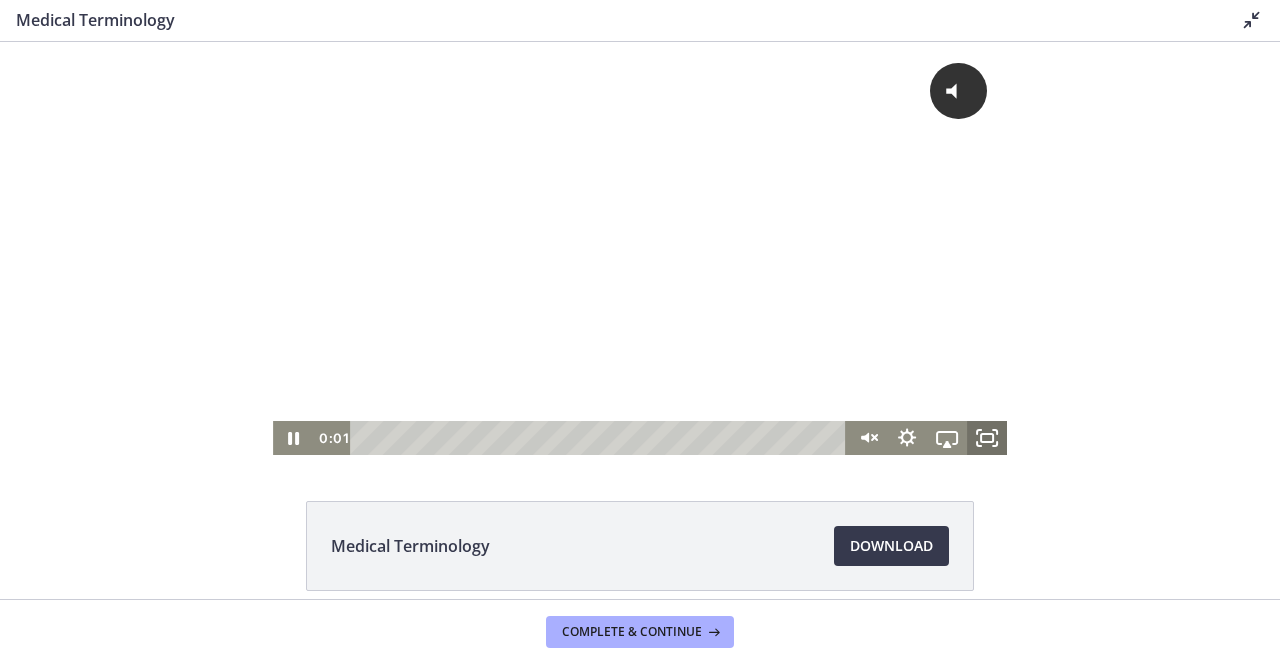 click 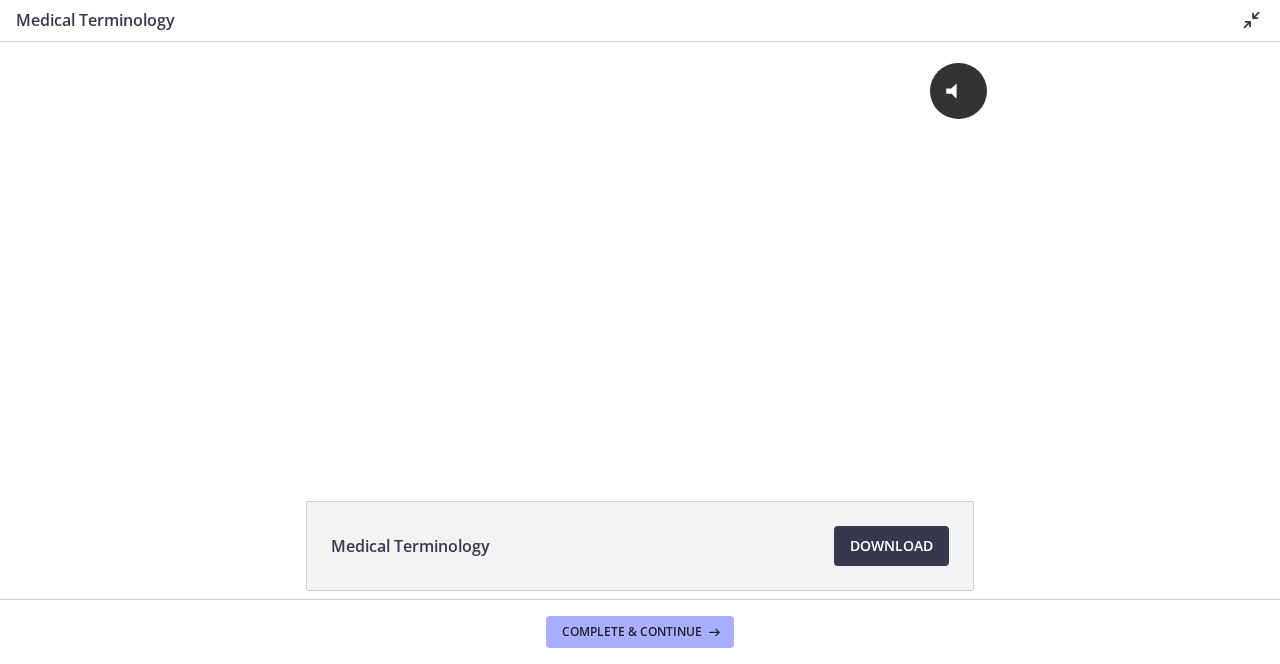 click on "Disable fullscreen" at bounding box center (1248, 20) 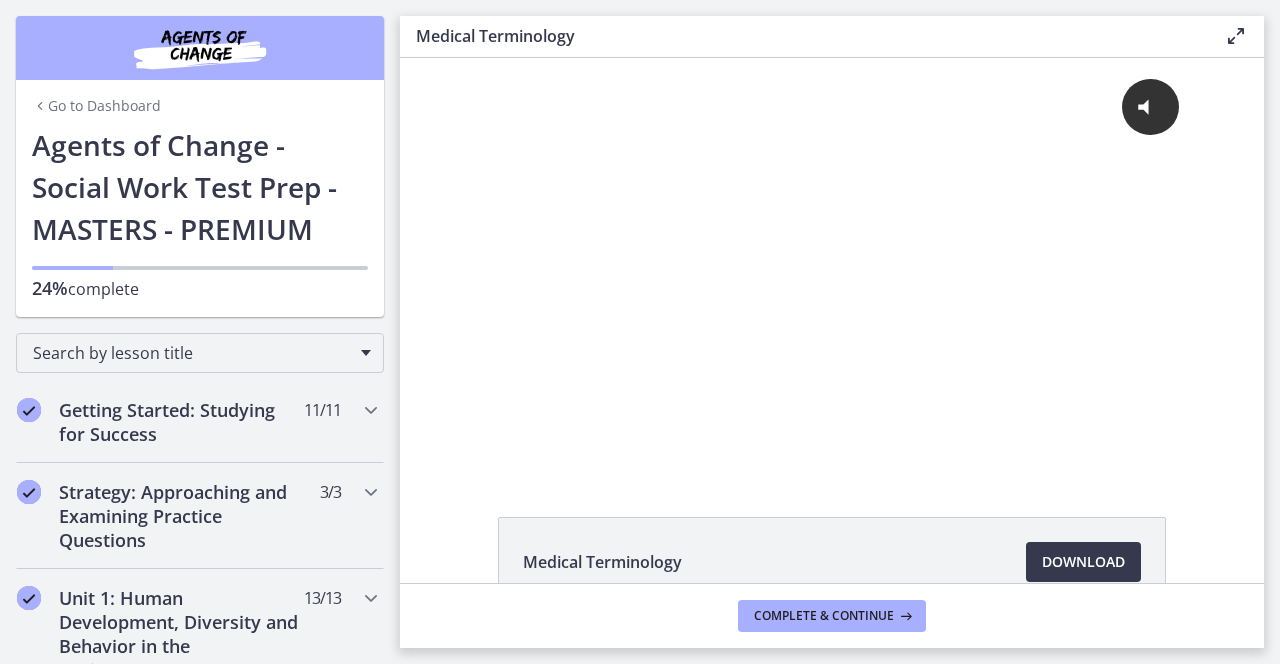click at bounding box center (1236, 36) 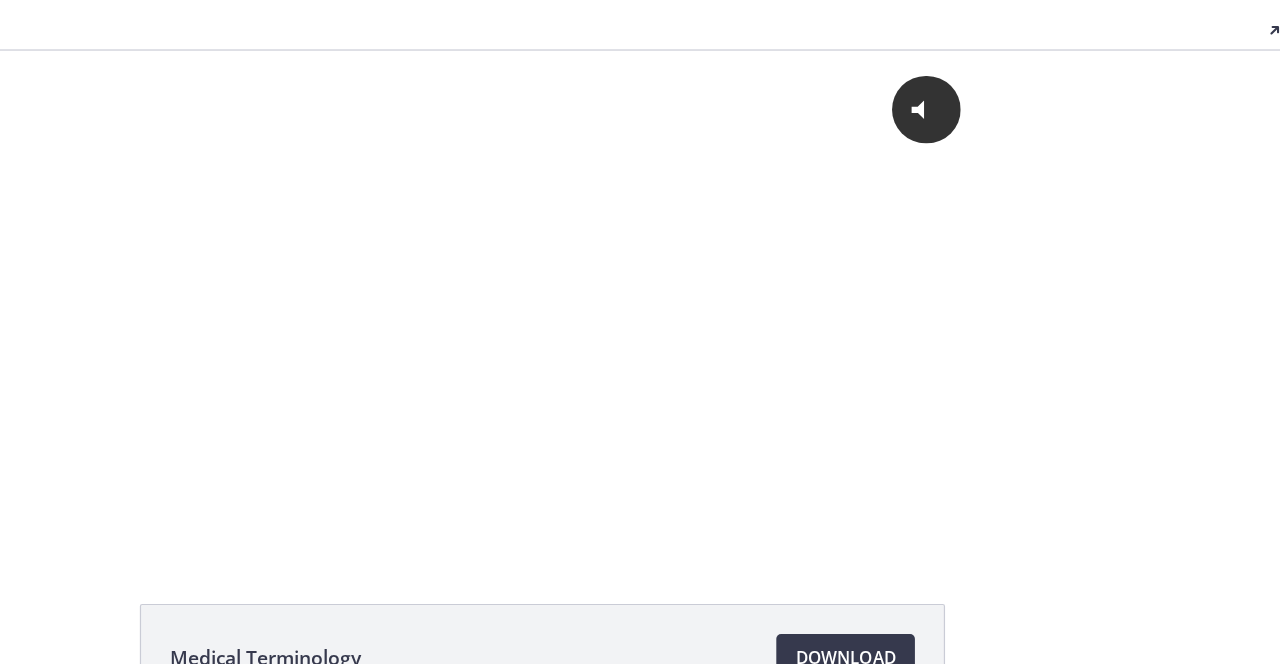 scroll, scrollTop: 0, scrollLeft: 0, axis: both 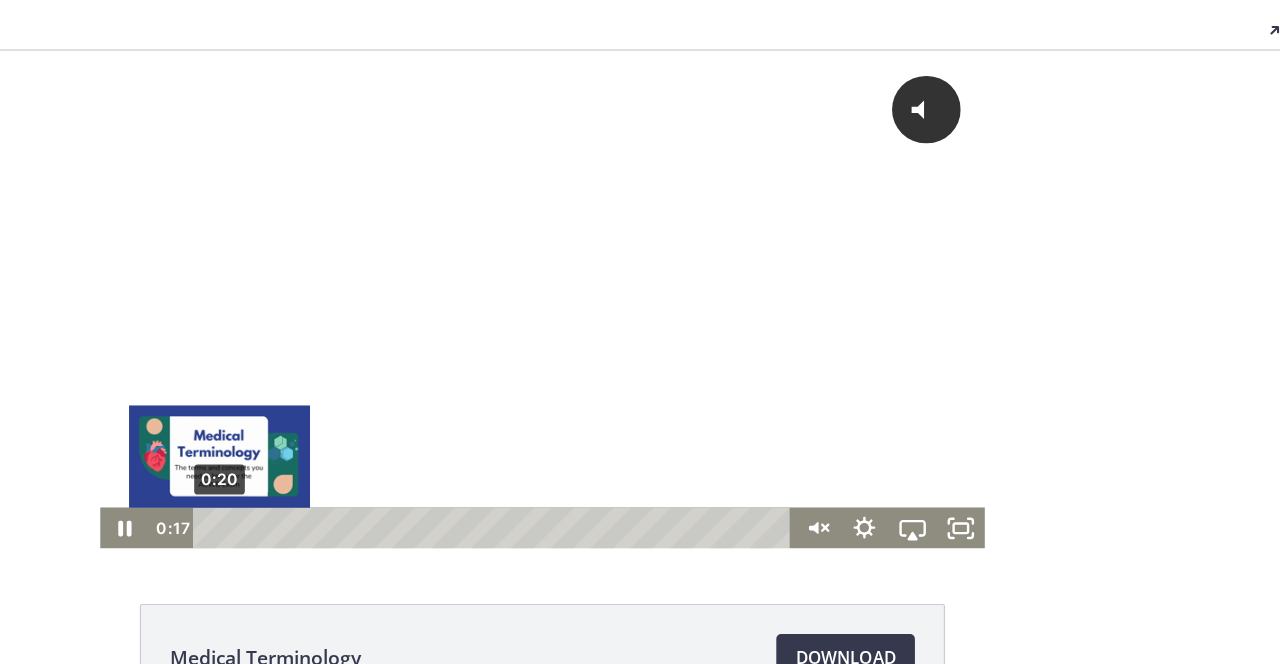 click at bounding box center [143, 445] 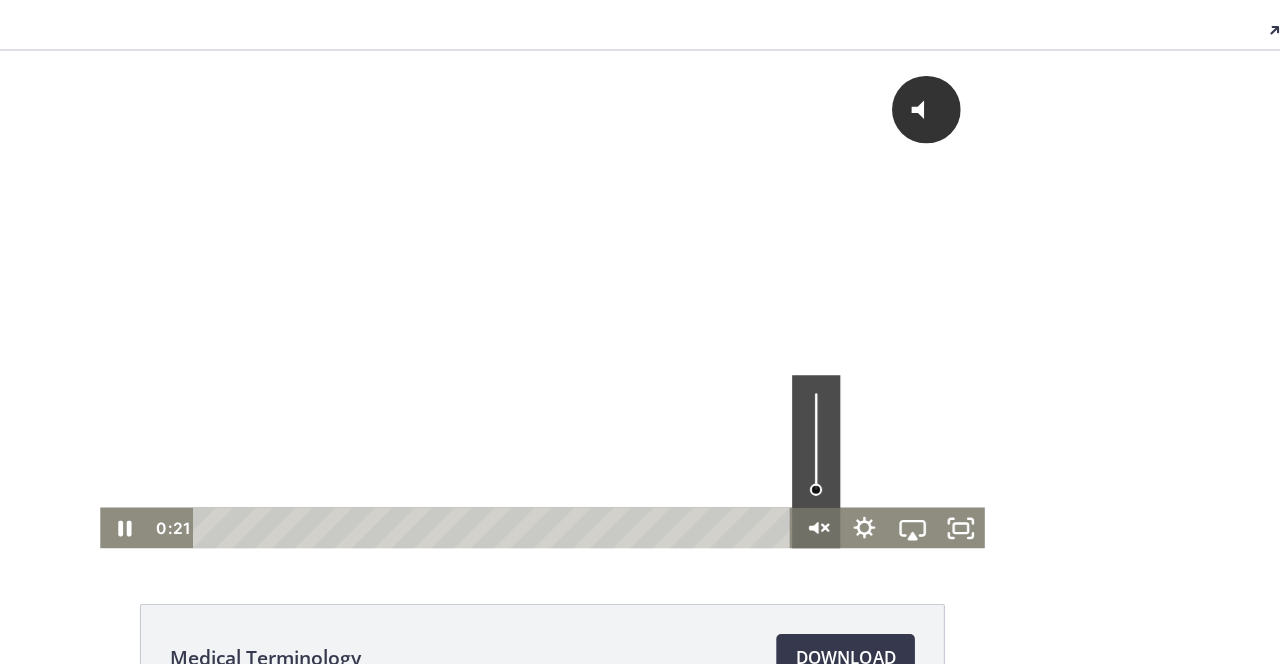 click 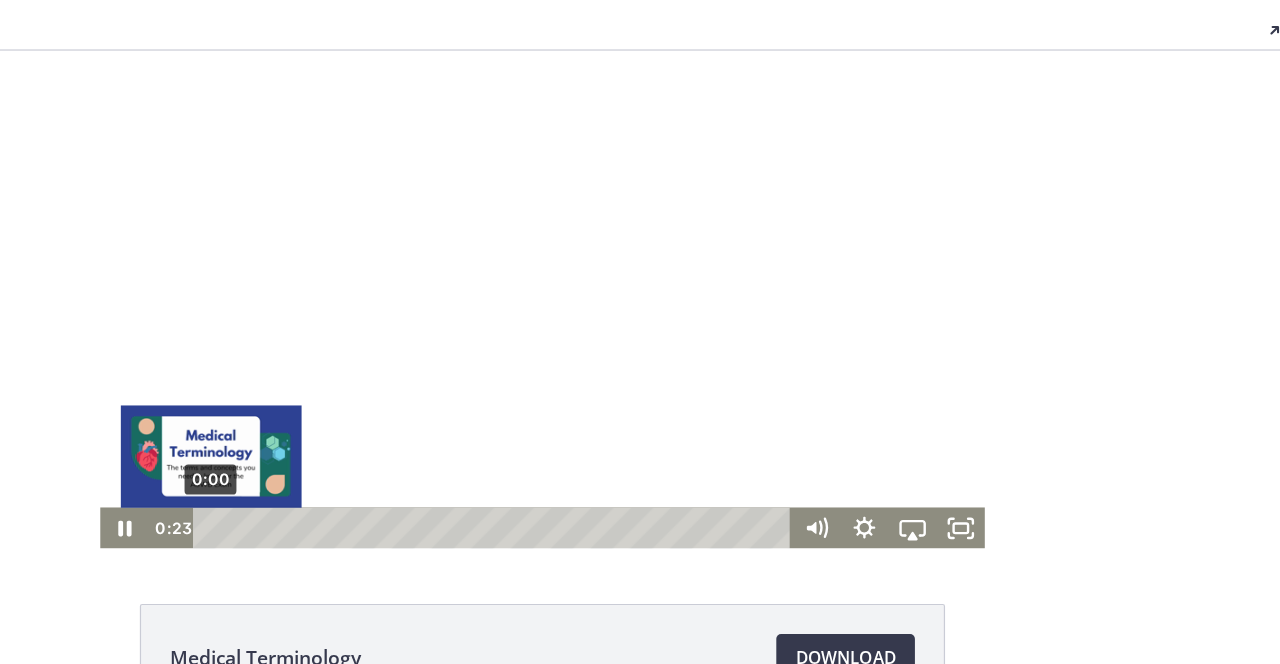 click on "0:00" at bounding box center [373, 446] 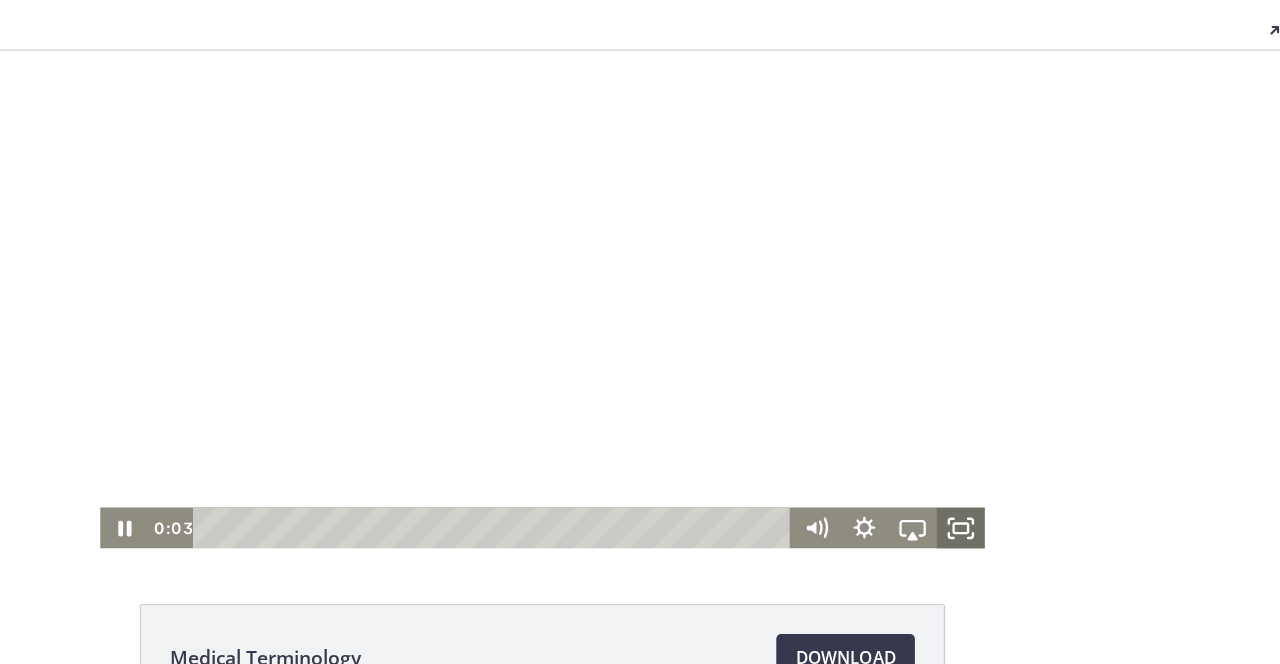 click 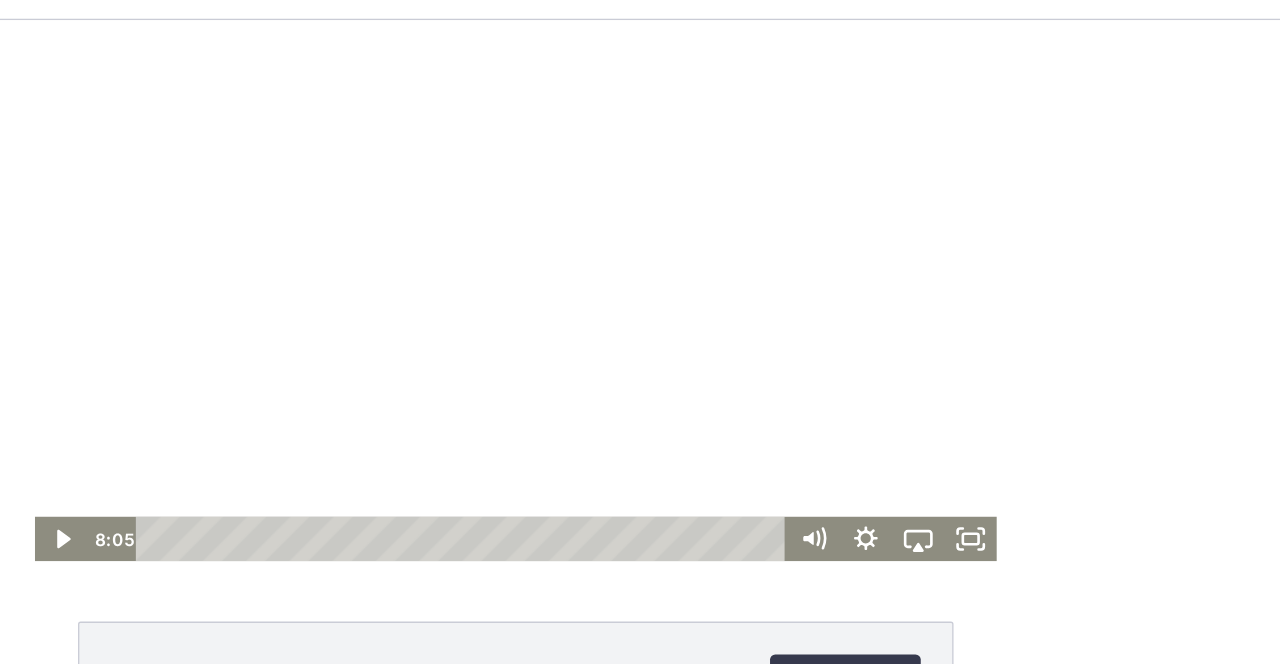 click at bounding box center (317, 226) 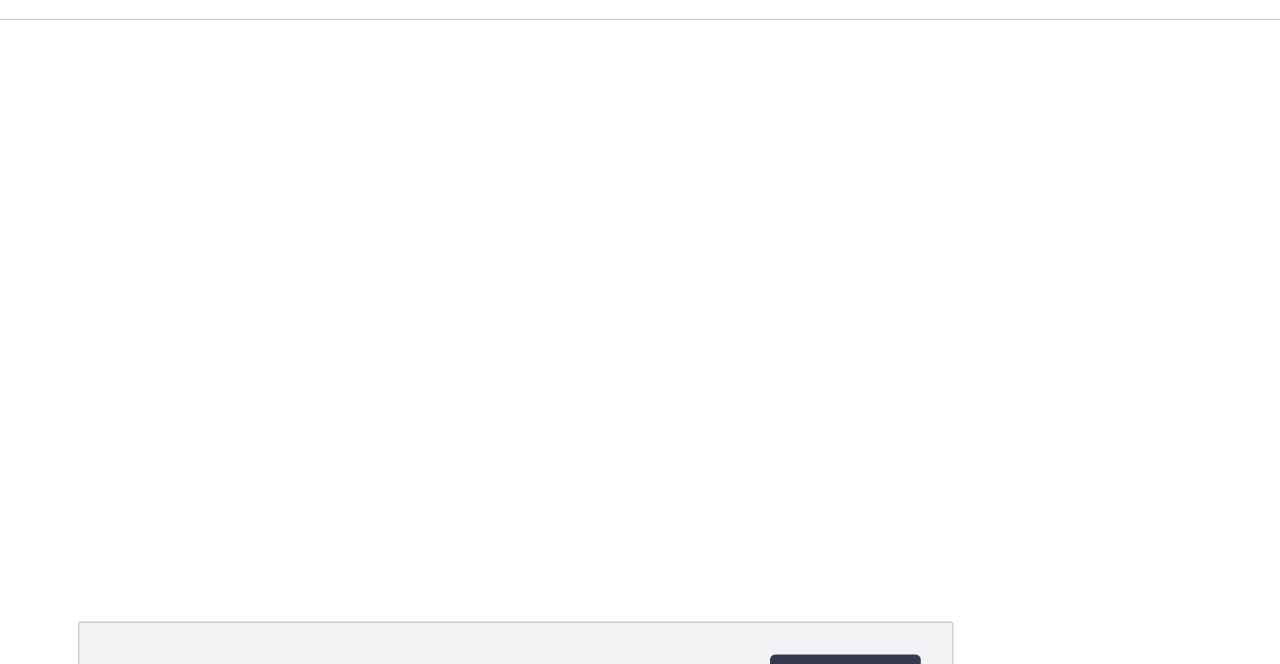 click at bounding box center [317, 226] 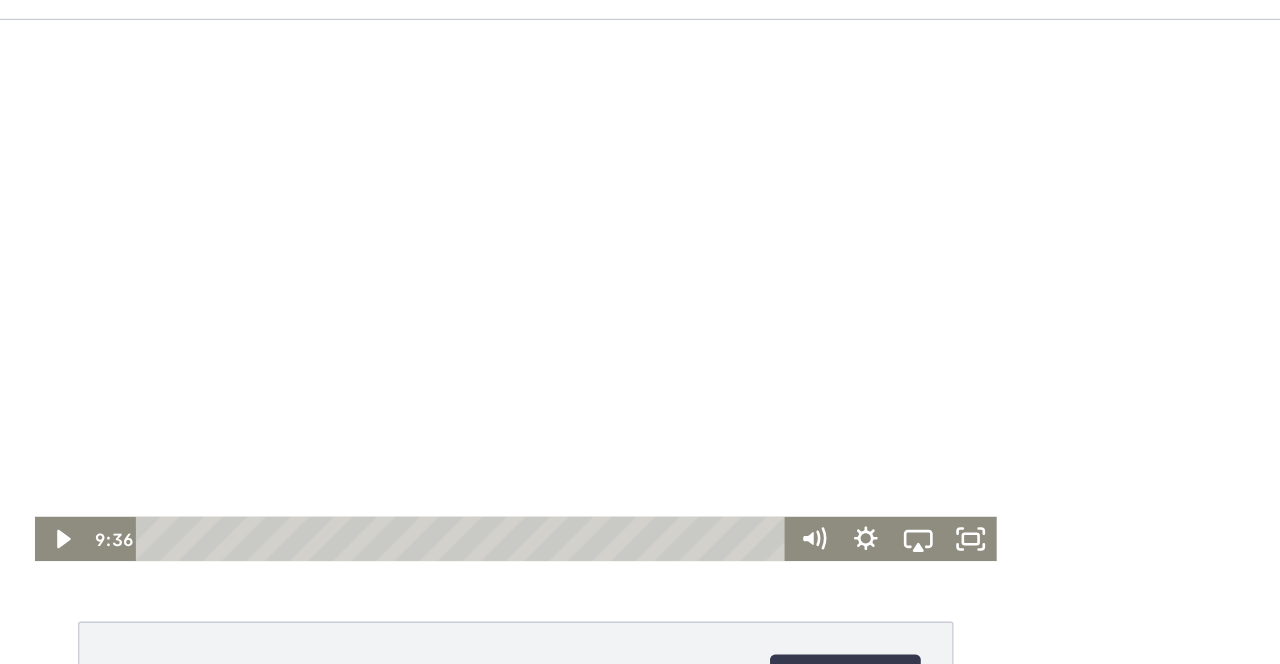 click at bounding box center [317, 226] 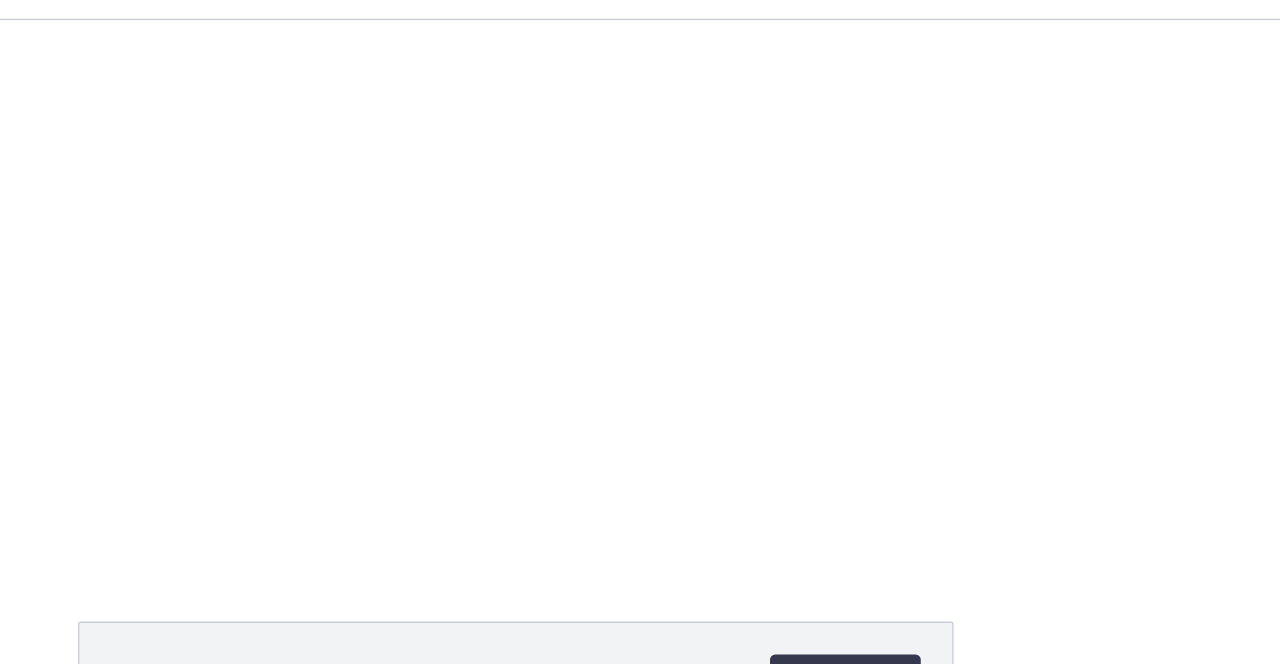click at bounding box center (317, 226) 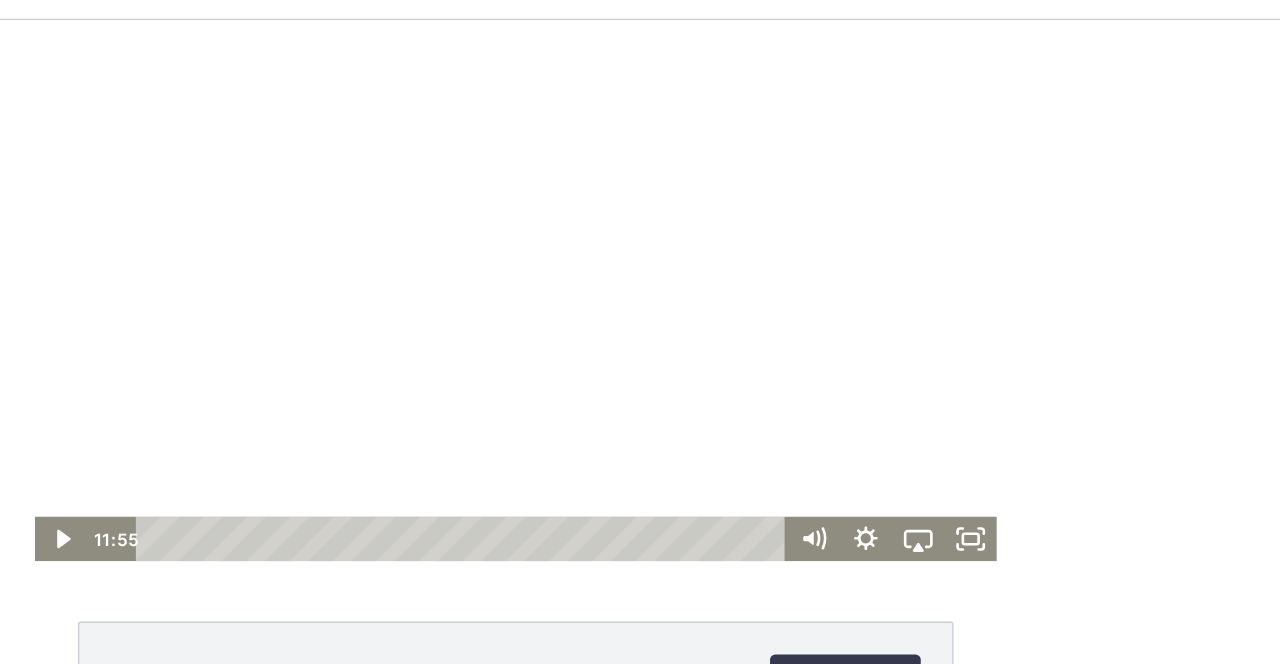 click at bounding box center [317, 226] 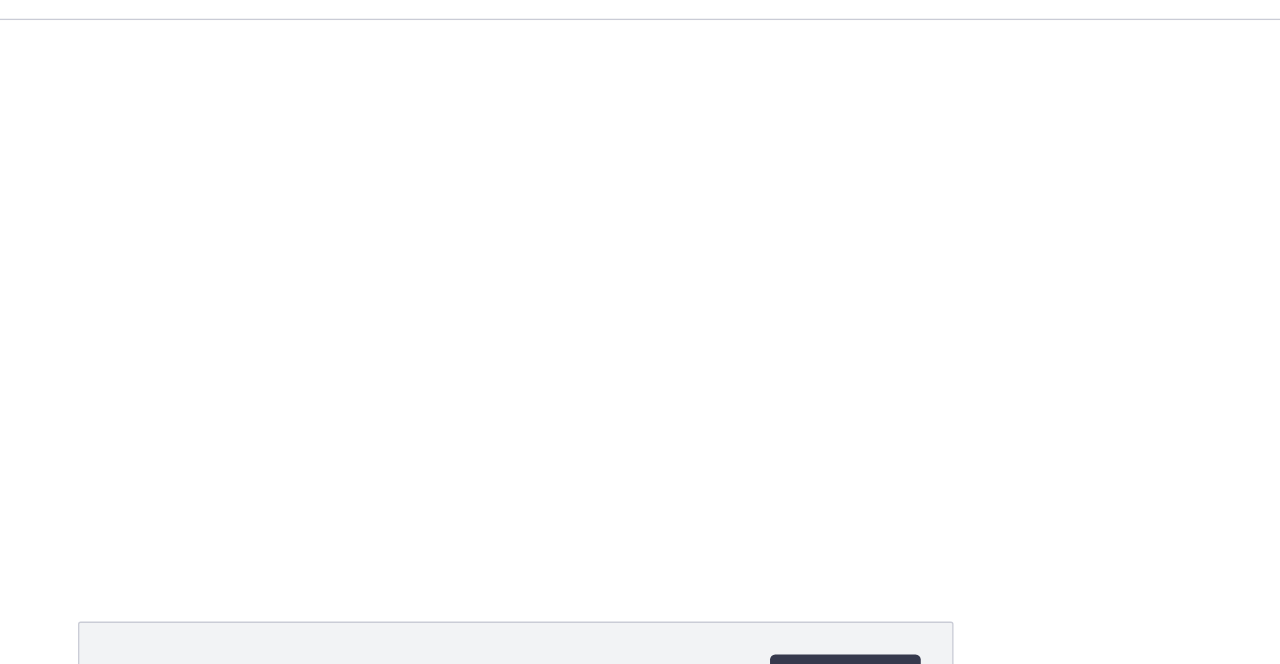click at bounding box center (317, 226) 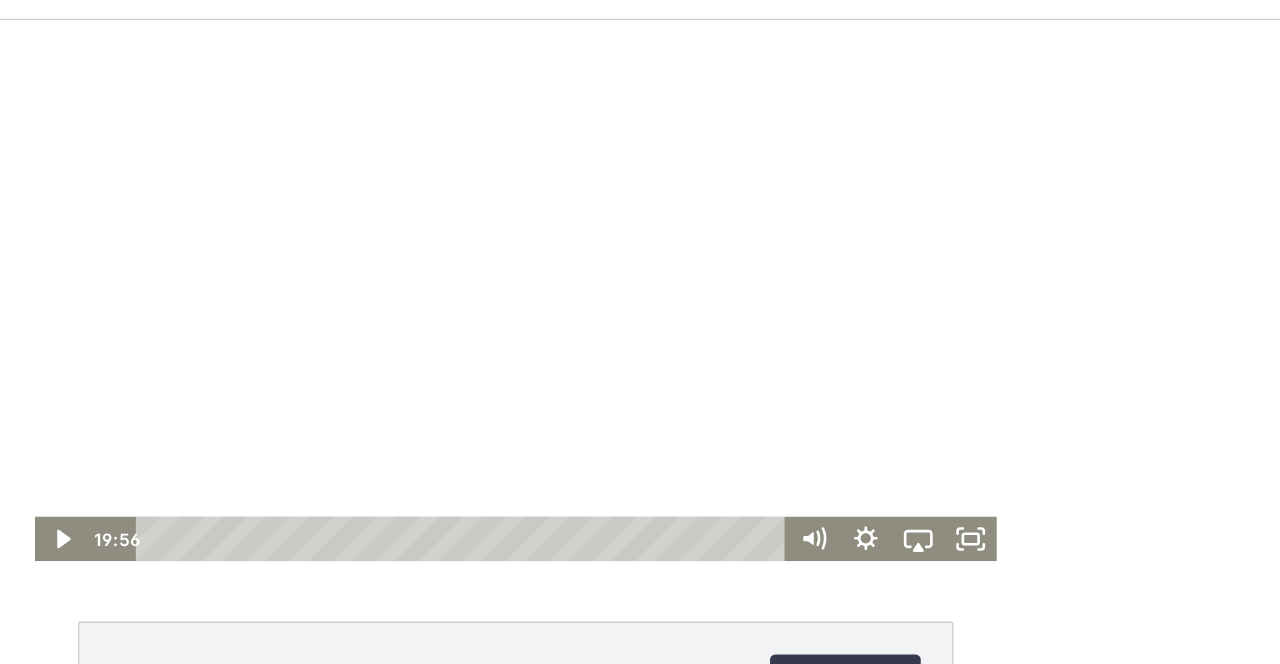 click at bounding box center [317, 226] 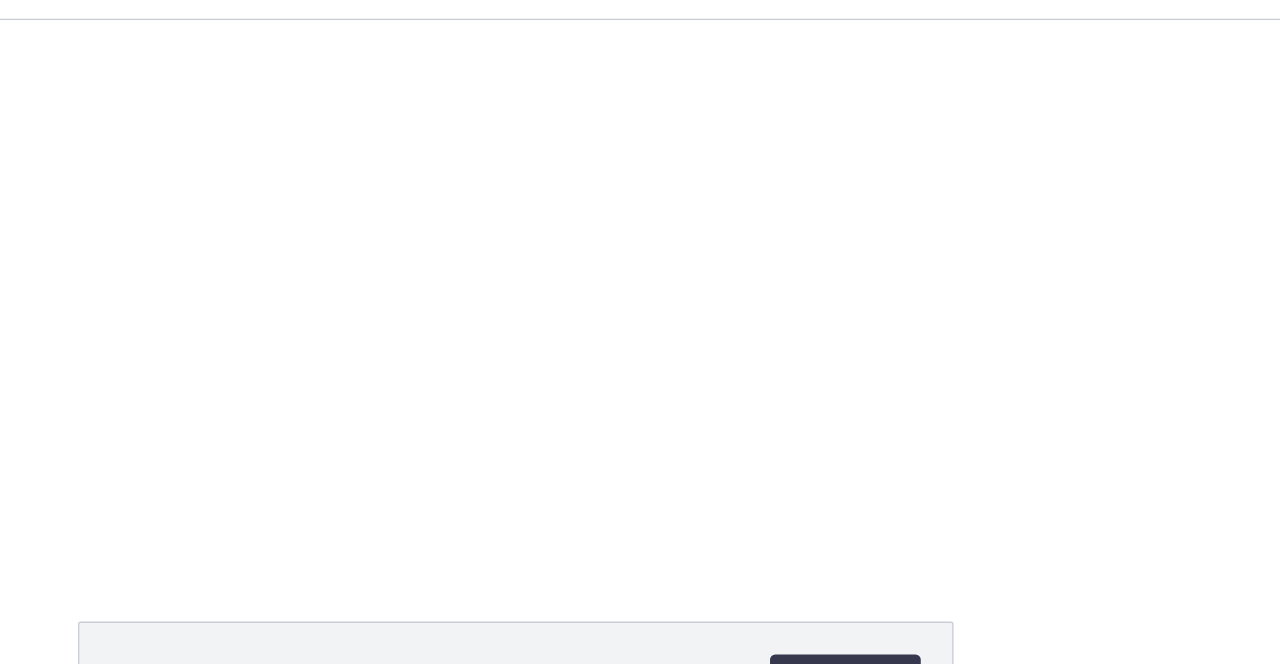 click at bounding box center (317, 226) 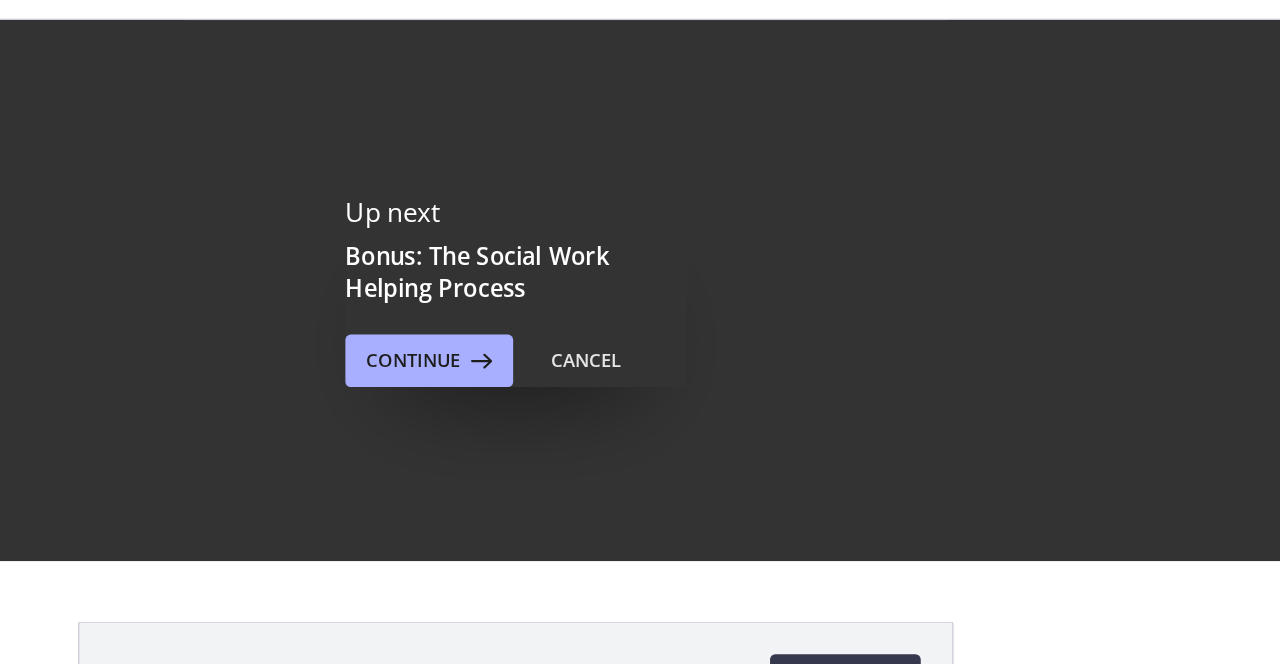scroll, scrollTop: 0, scrollLeft: 0, axis: both 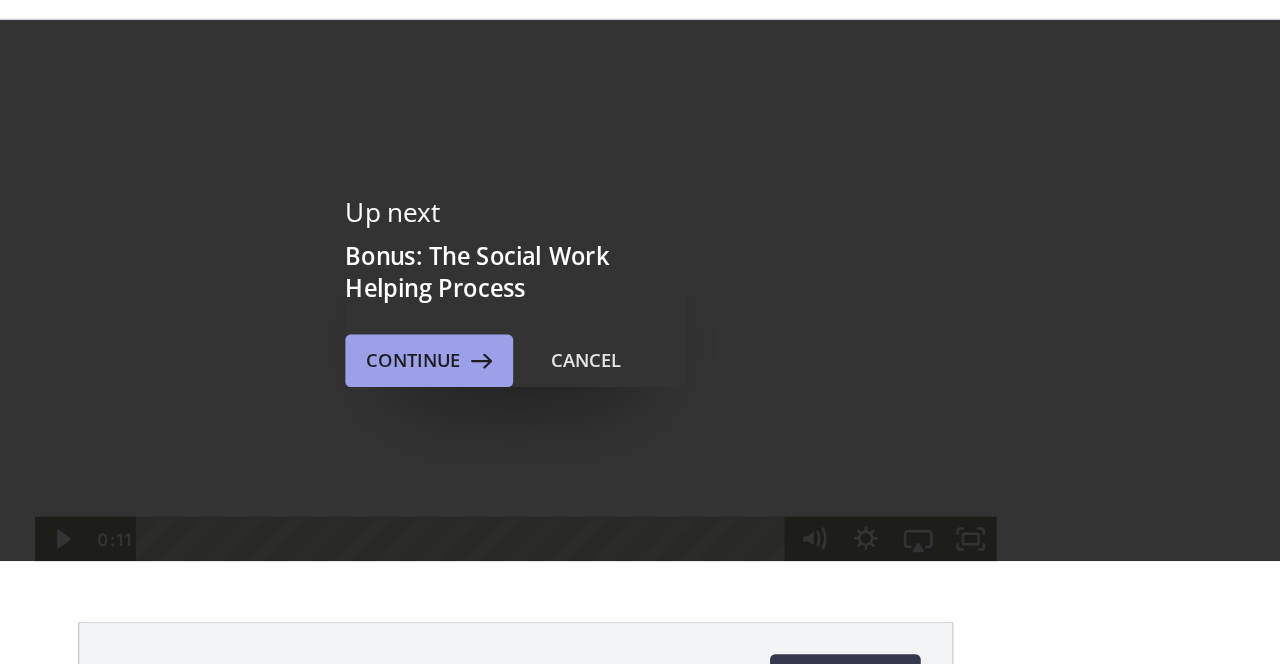click on "Continue" at bounding box center [562, 302] 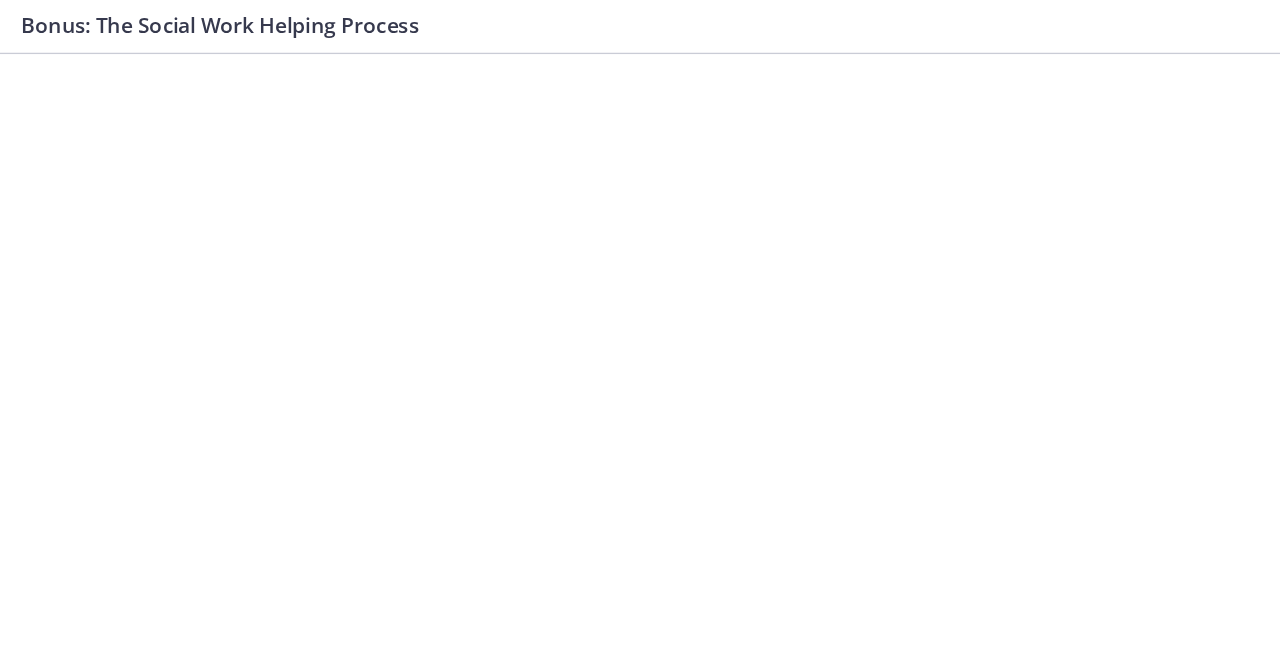 scroll, scrollTop: 0, scrollLeft: 0, axis: both 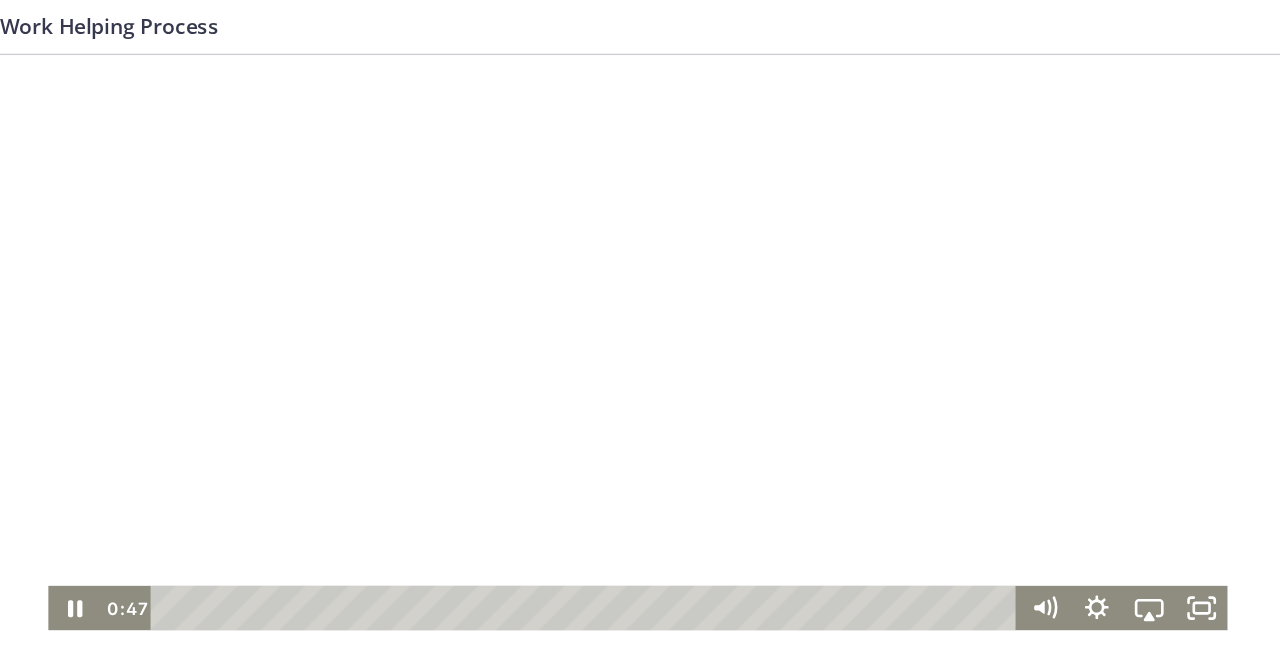 click at bounding box center [440, 274] 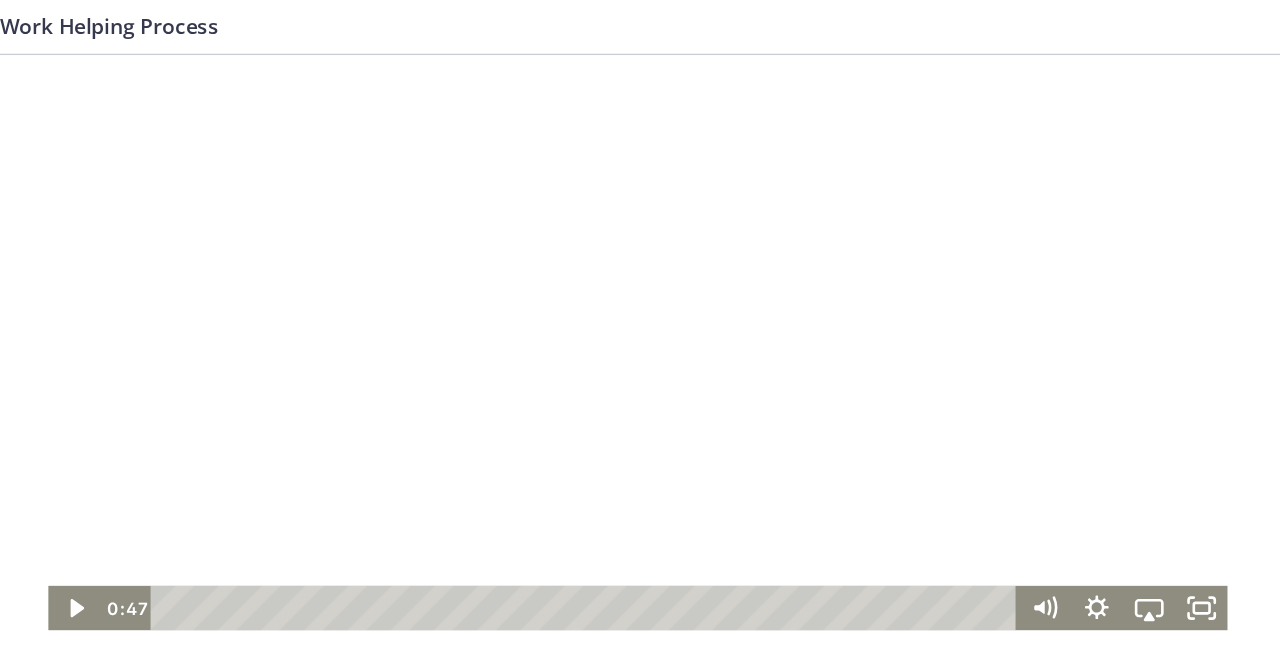 click at bounding box center [440, 274] 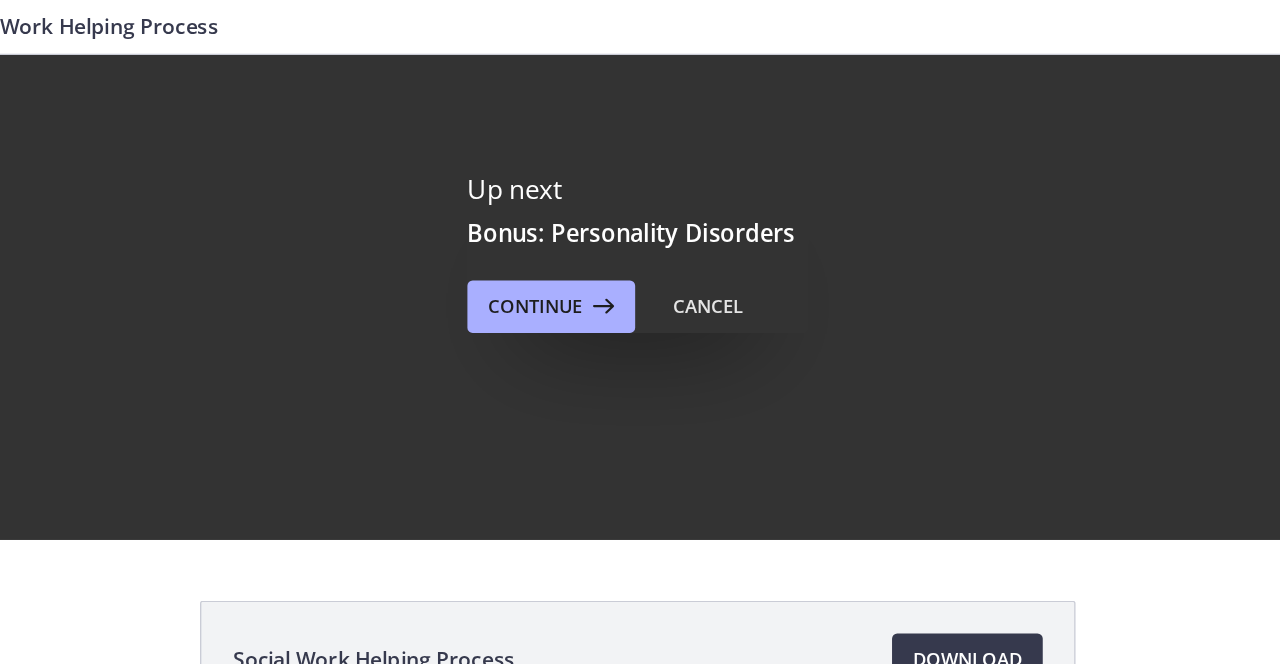 scroll, scrollTop: 0, scrollLeft: 0, axis: both 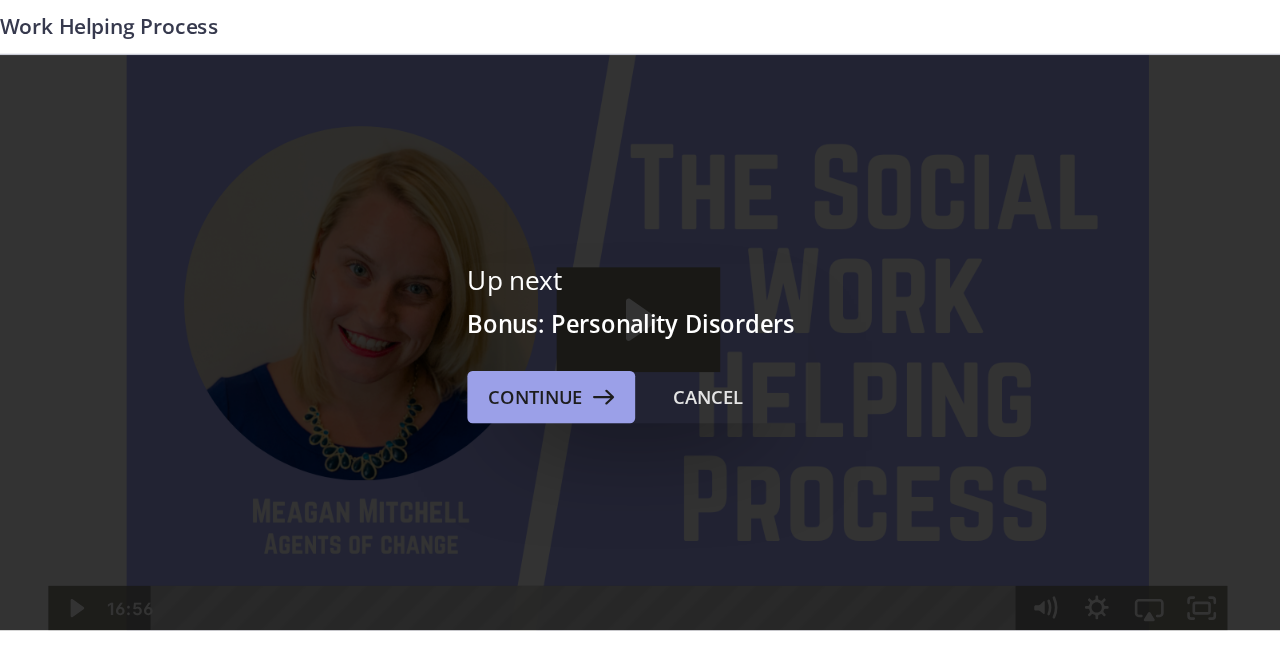 click on "Continue" at bounding box center [562, 303] 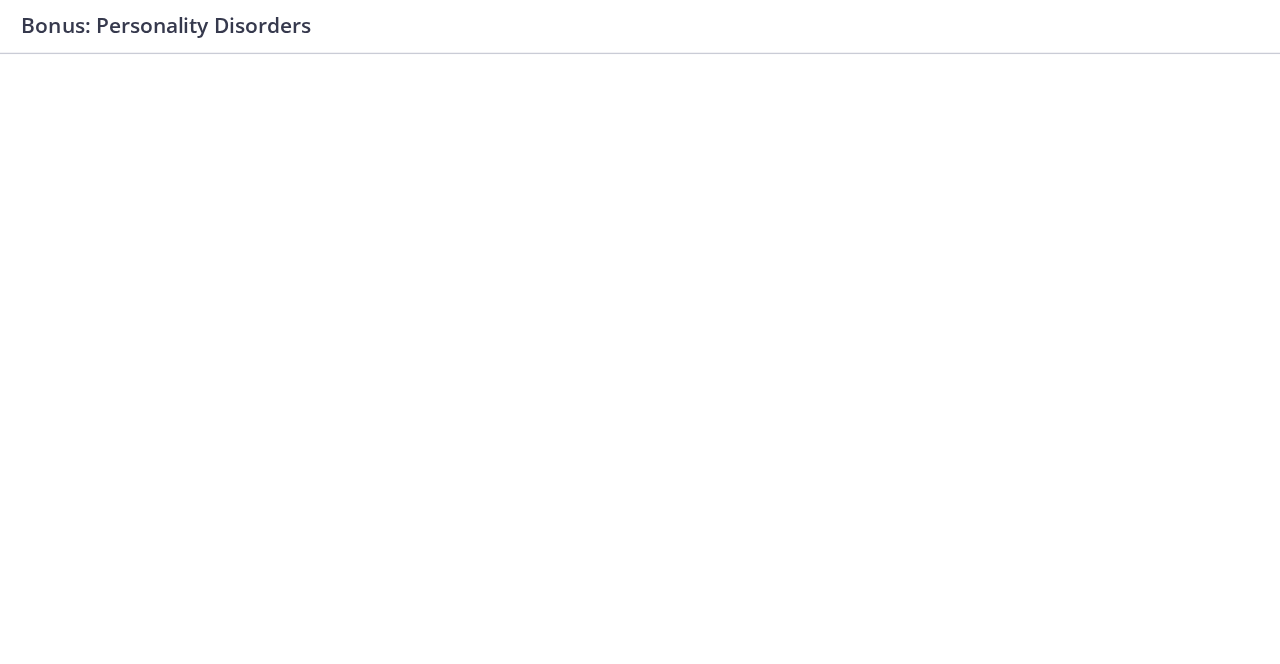 scroll, scrollTop: 0, scrollLeft: 0, axis: both 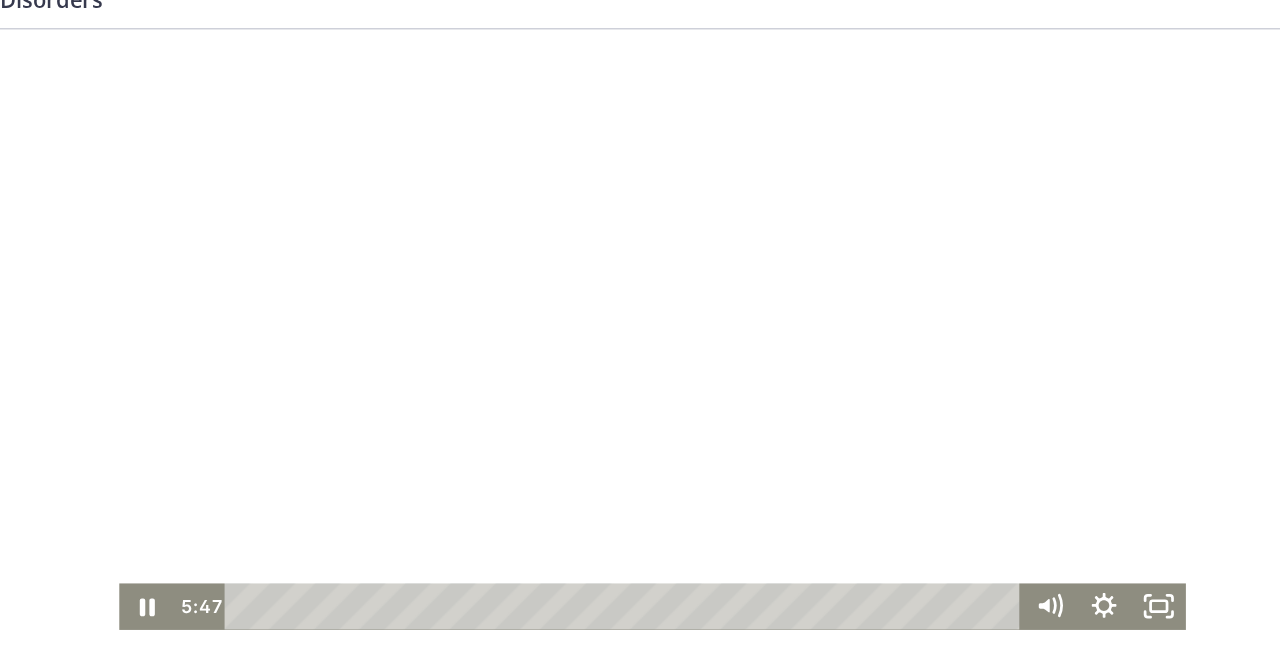 click at bounding box center (400, 451) 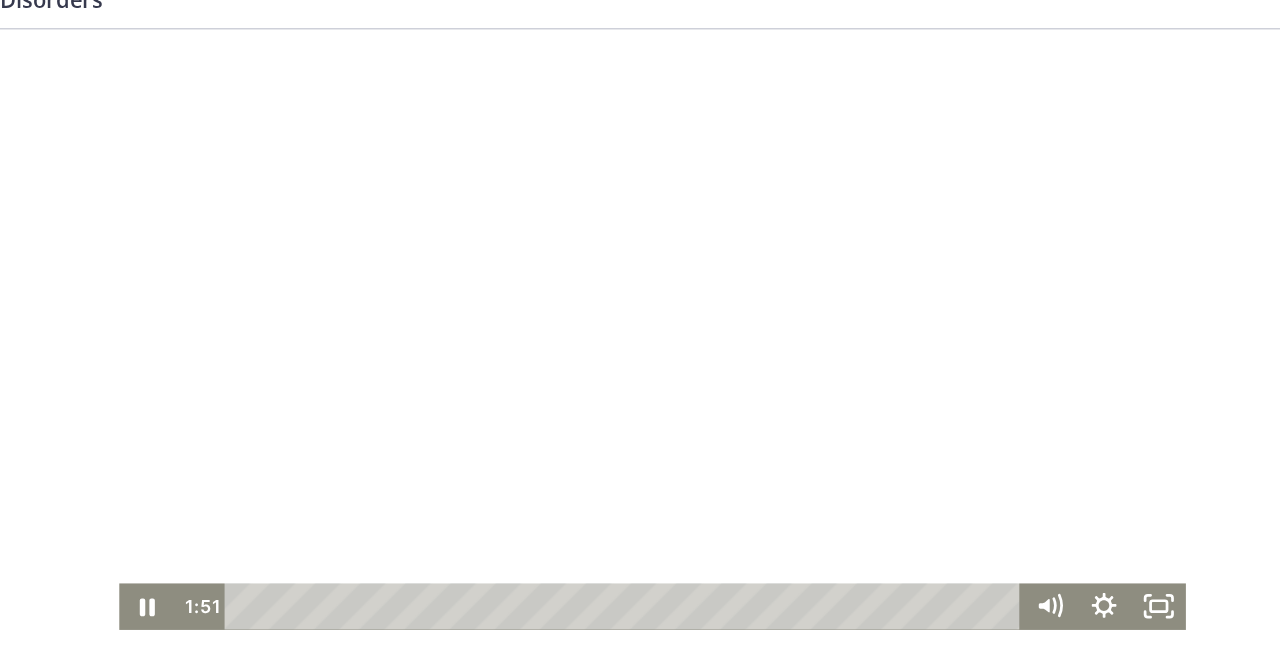 click at bounding box center (418, 248) 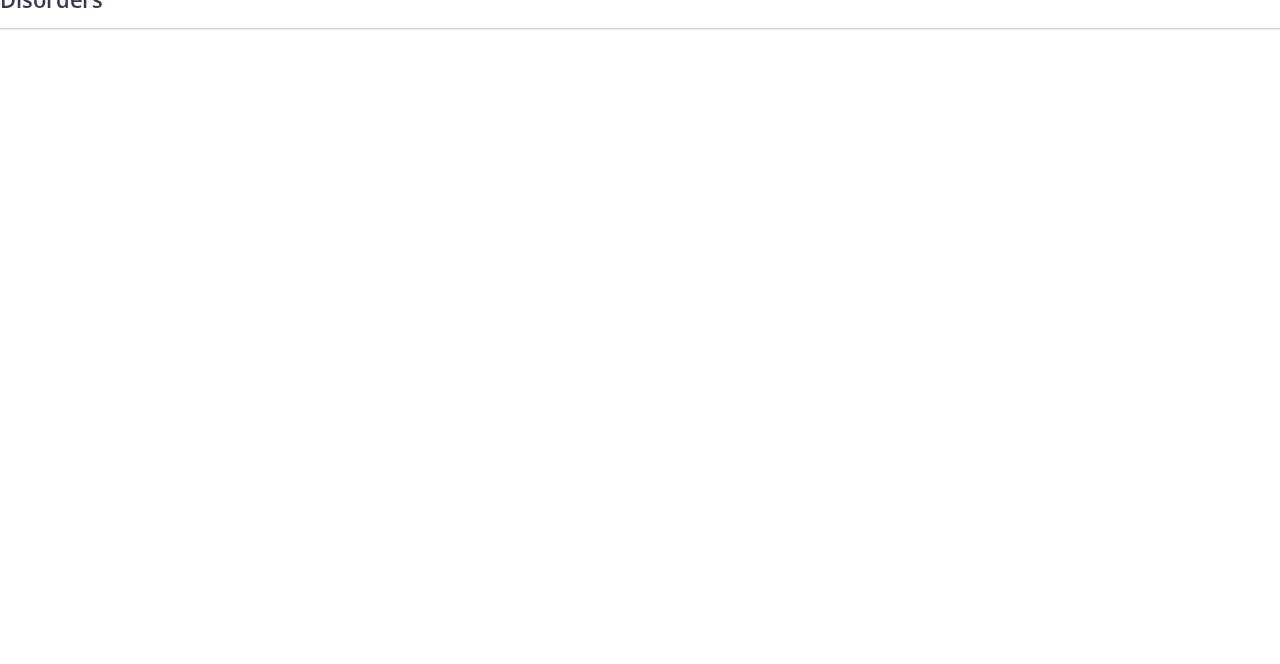 click at bounding box center [418, 248] 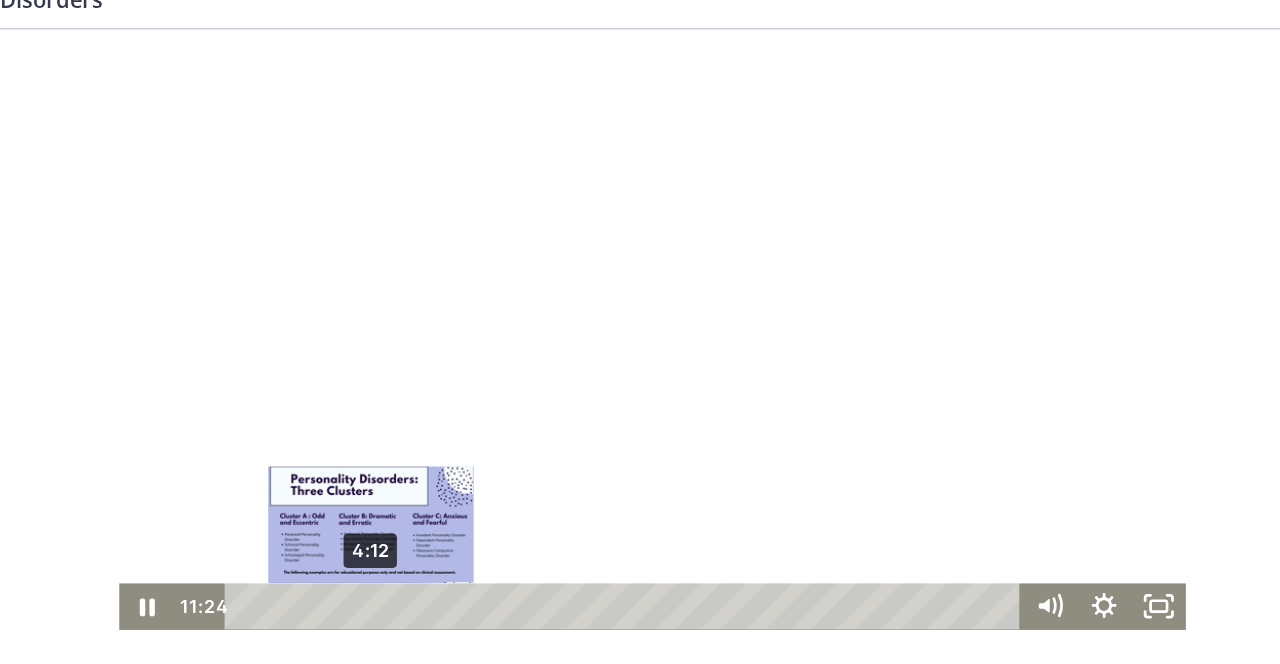 click on "4:12" at bounding box center (400, 451) 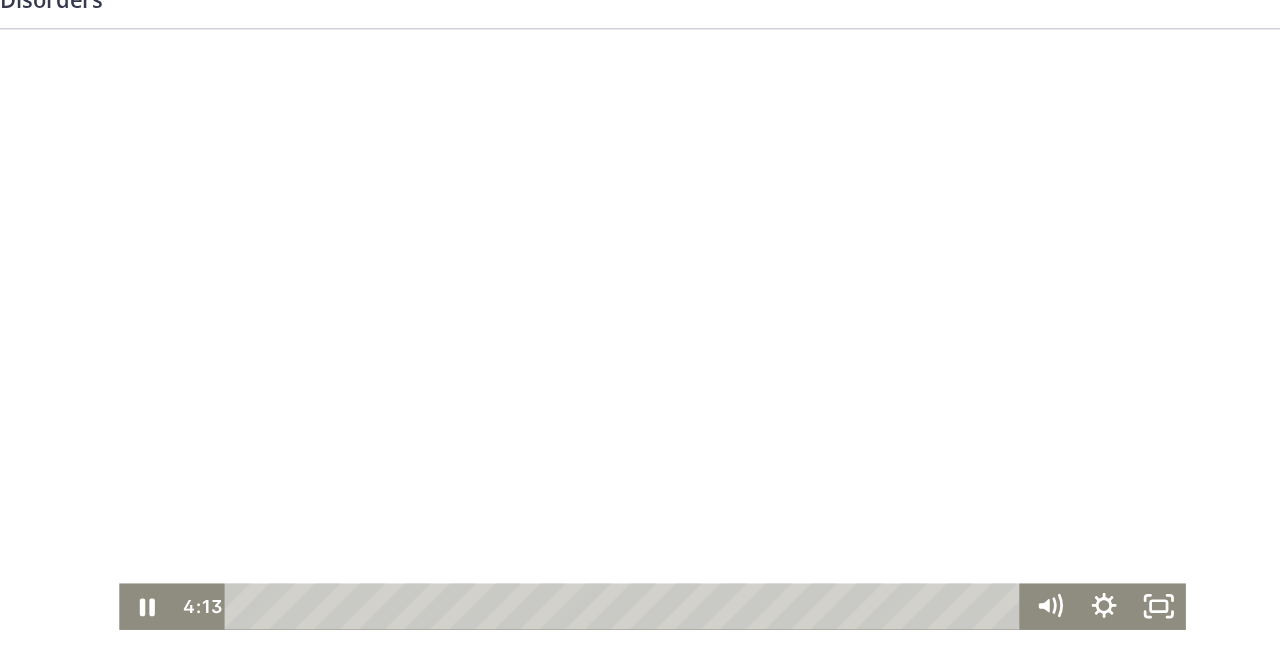 click at bounding box center [418, 248] 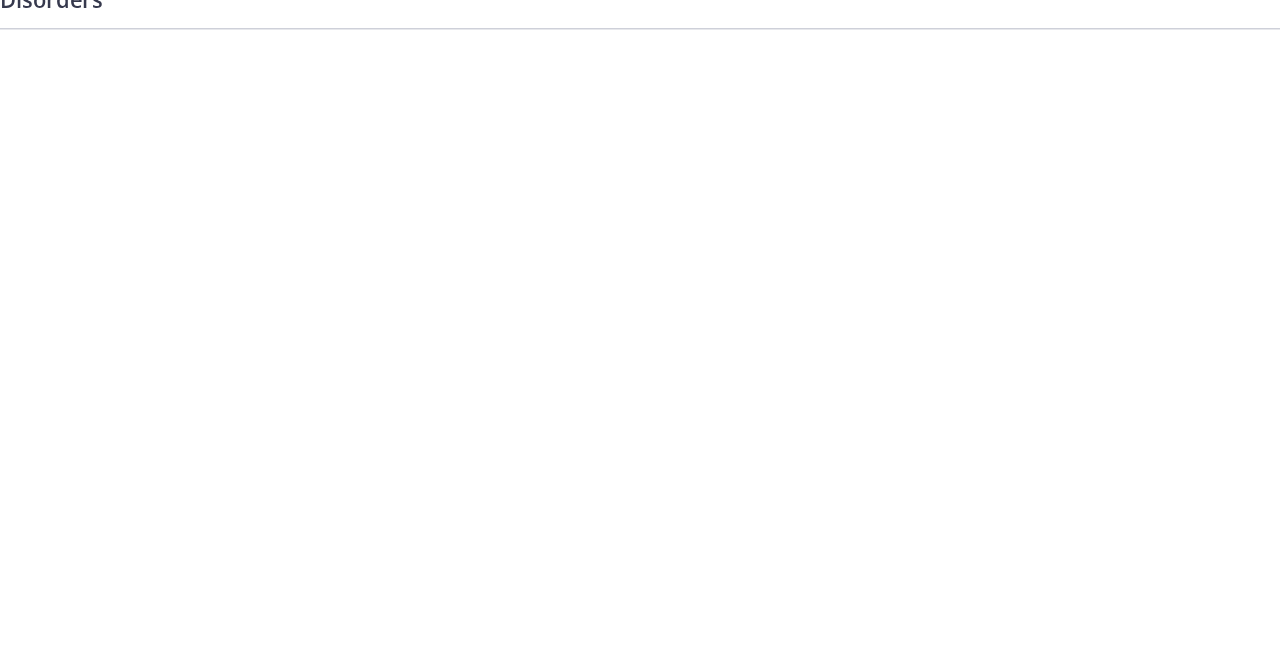 click at bounding box center [418, 248] 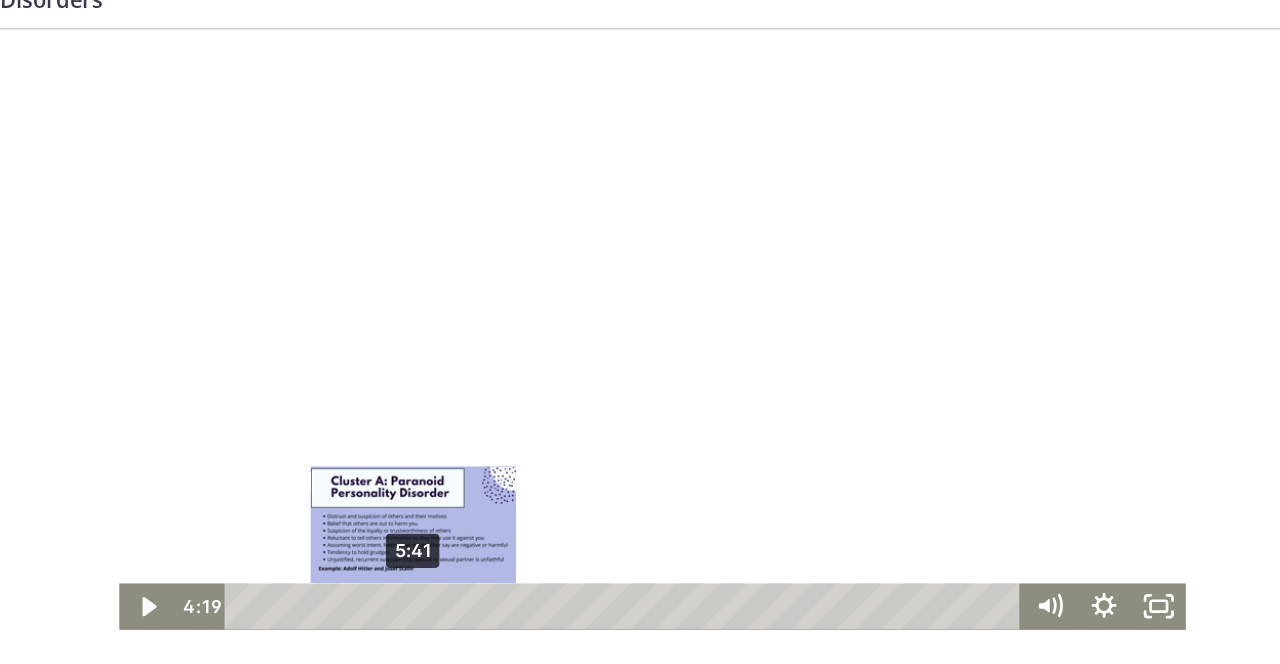 click on "5:41" at bounding box center [400, 451] 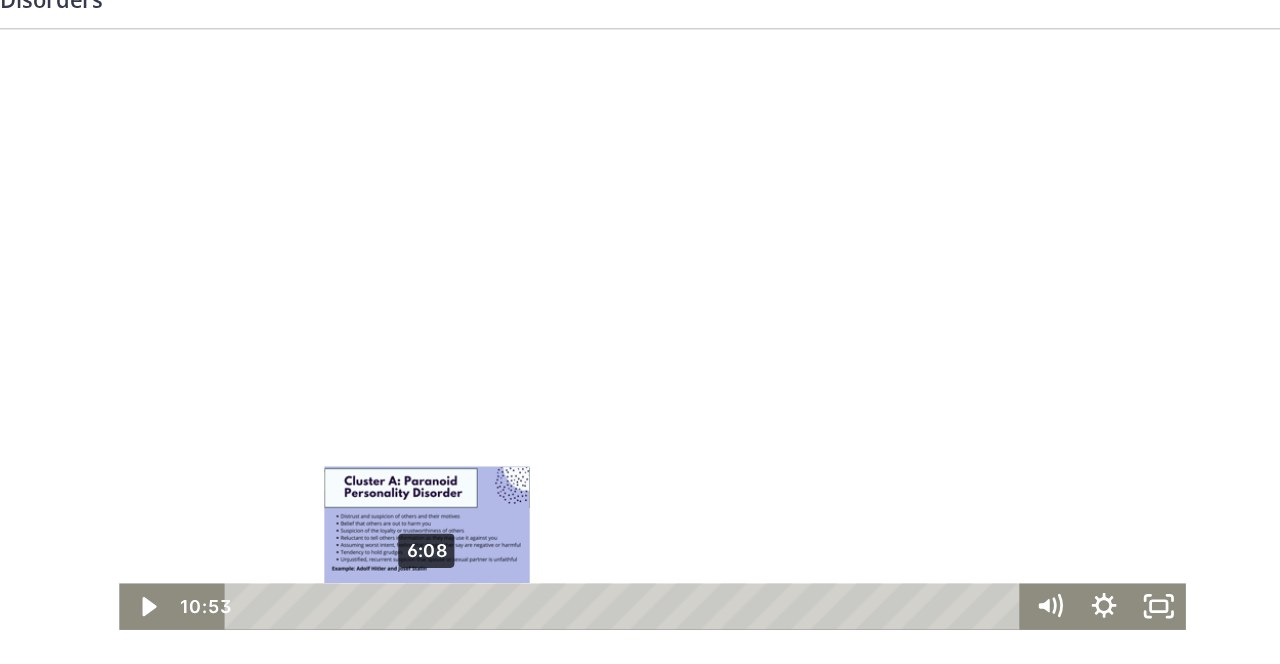click on "6:08" at bounding box center (400, 451) 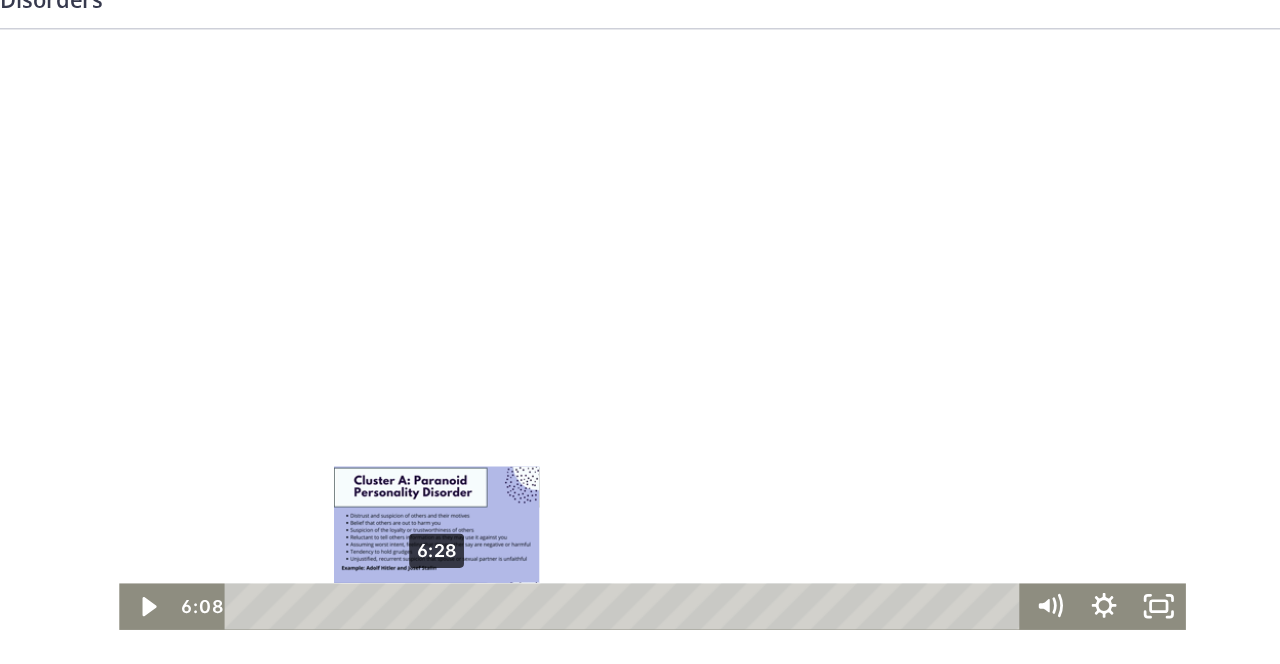 click on "6:28" at bounding box center [400, 451] 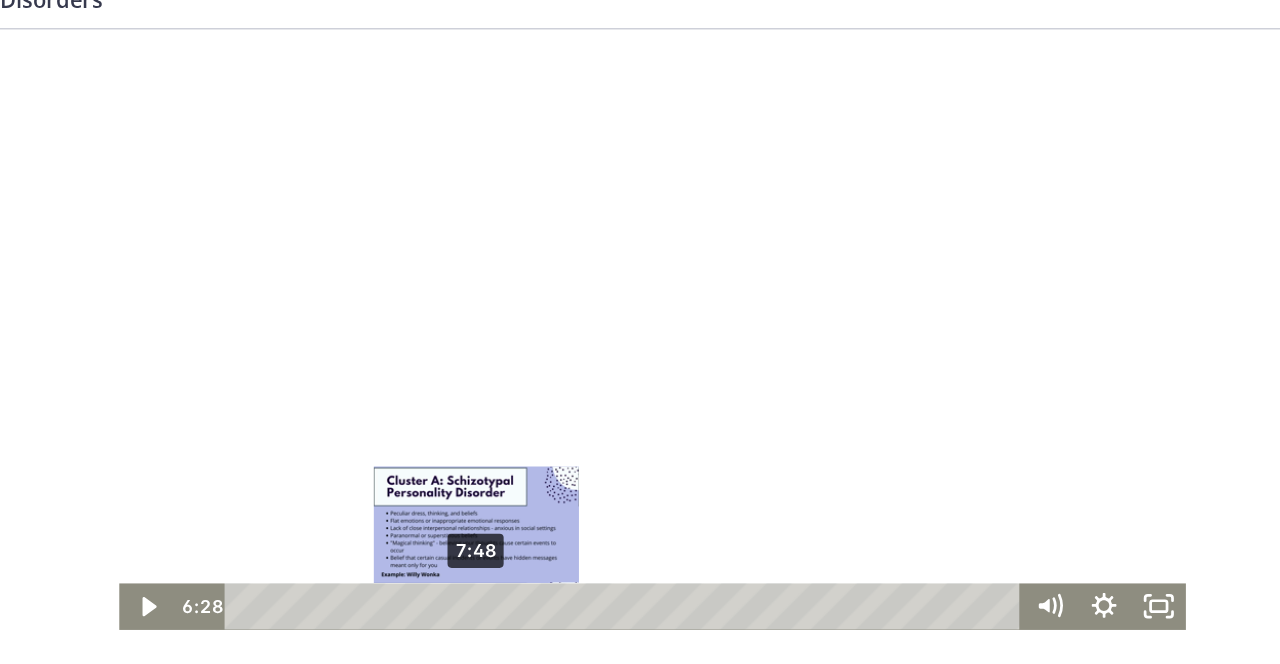 click on "7:48" at bounding box center (400, 451) 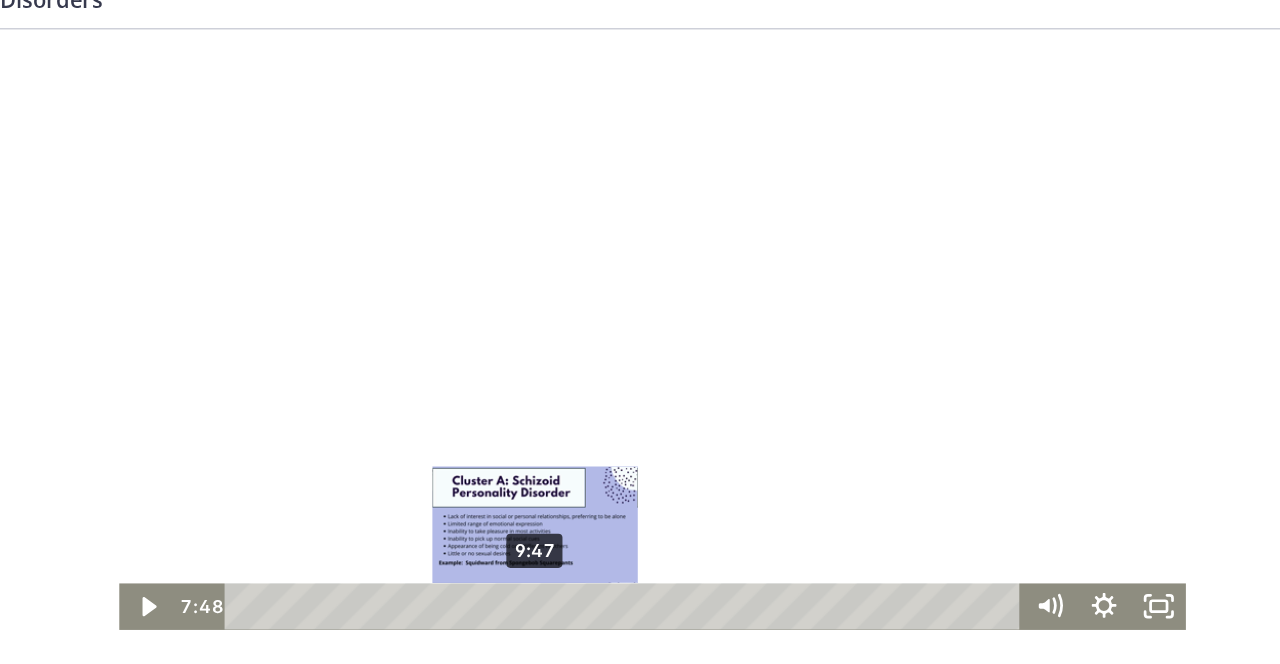click on "9:47" at bounding box center (400, 451) 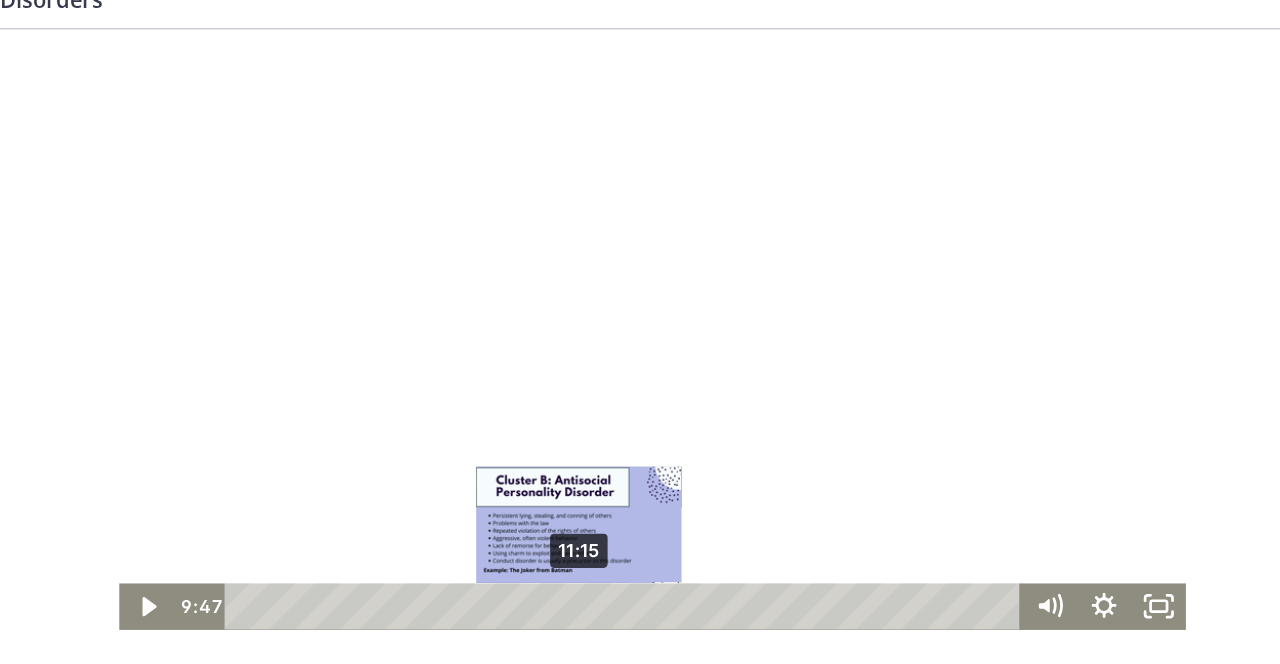 click on "11:15" at bounding box center [400, 451] 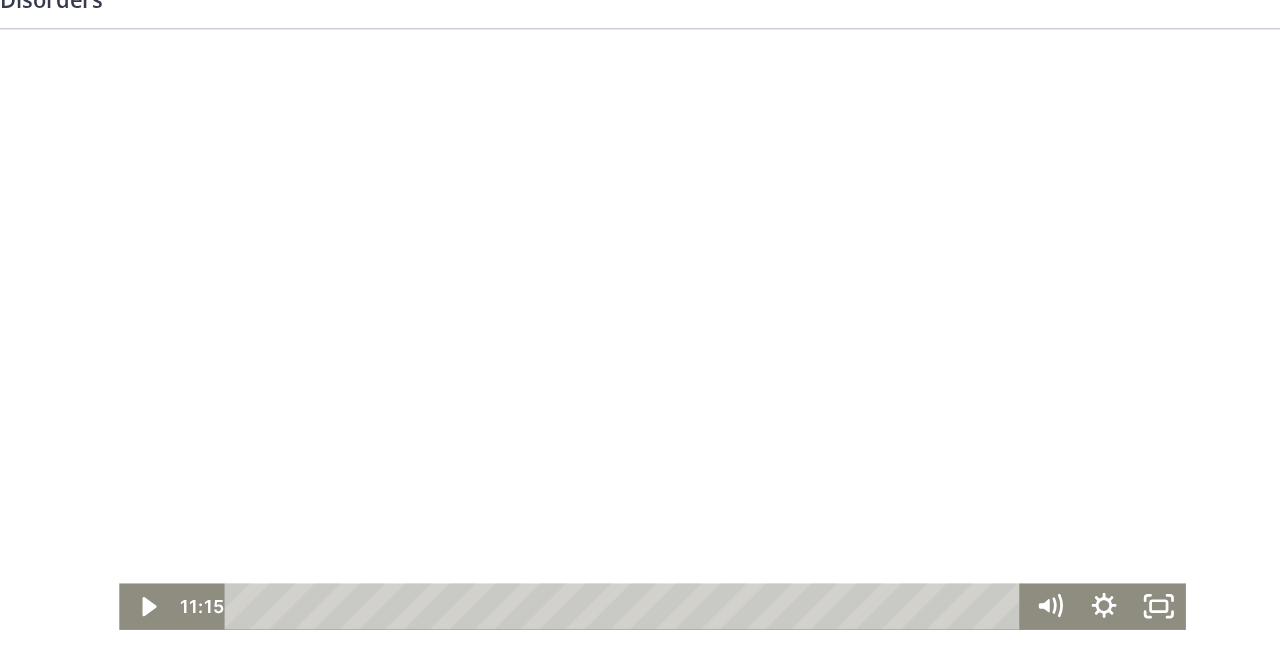 click at bounding box center [418, 248] 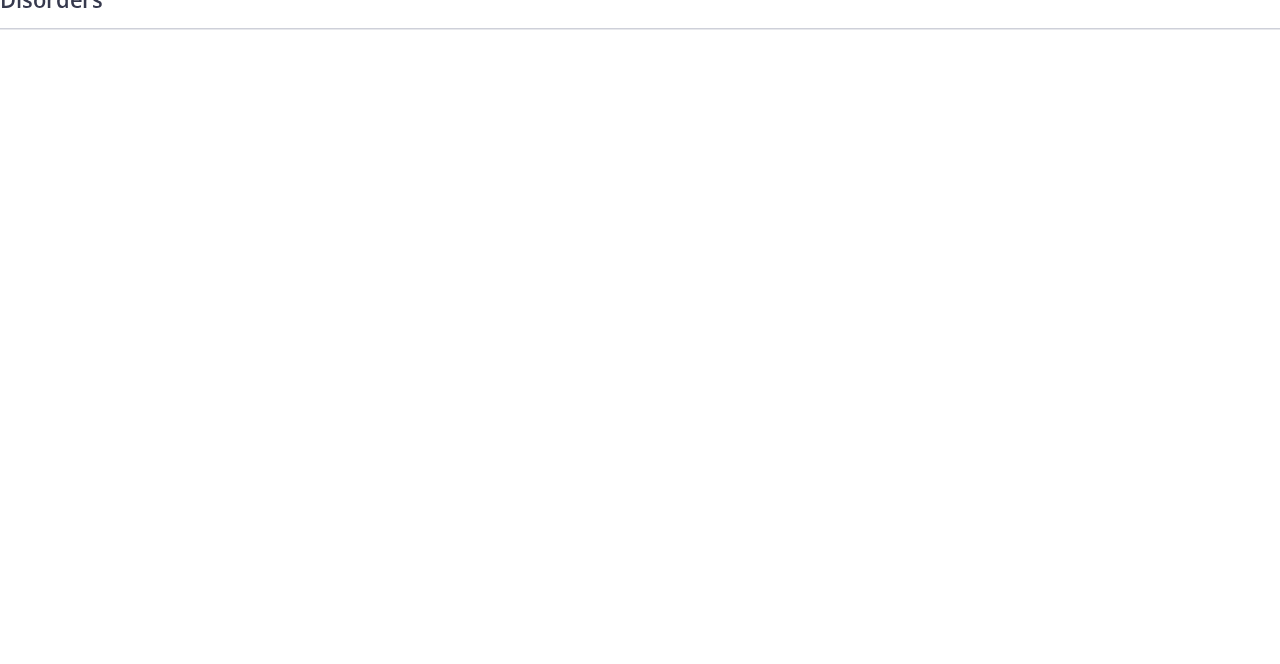 click at bounding box center [418, 248] 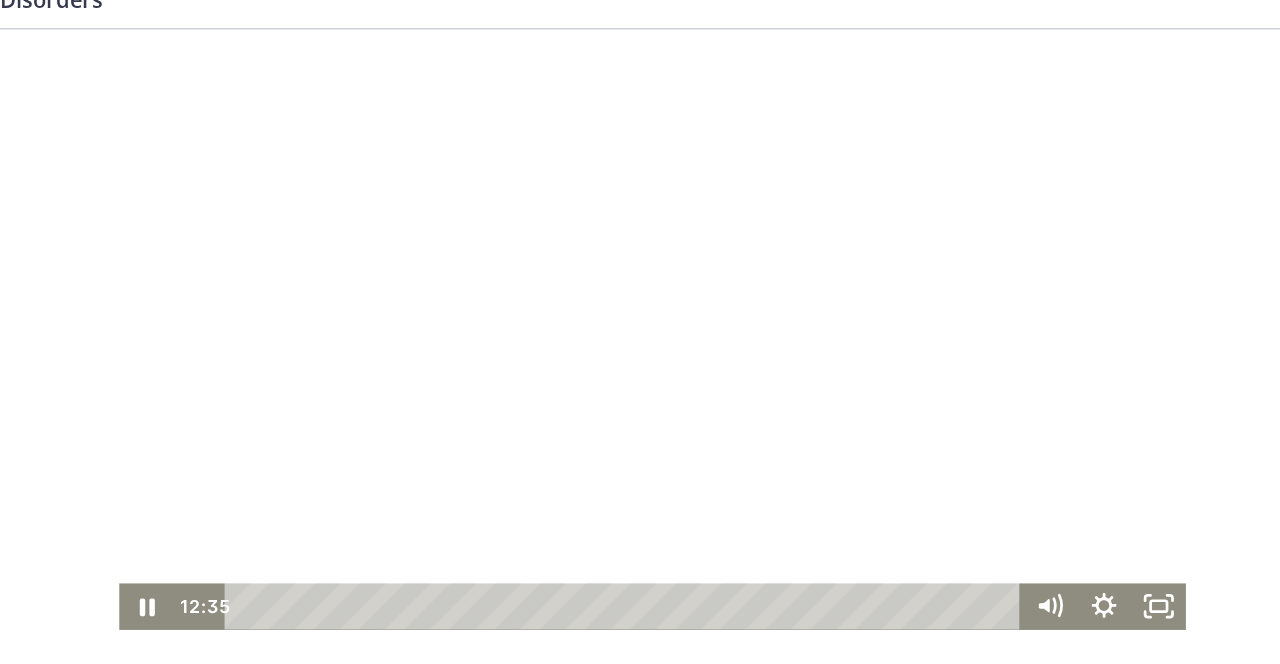 click at bounding box center [418, 248] 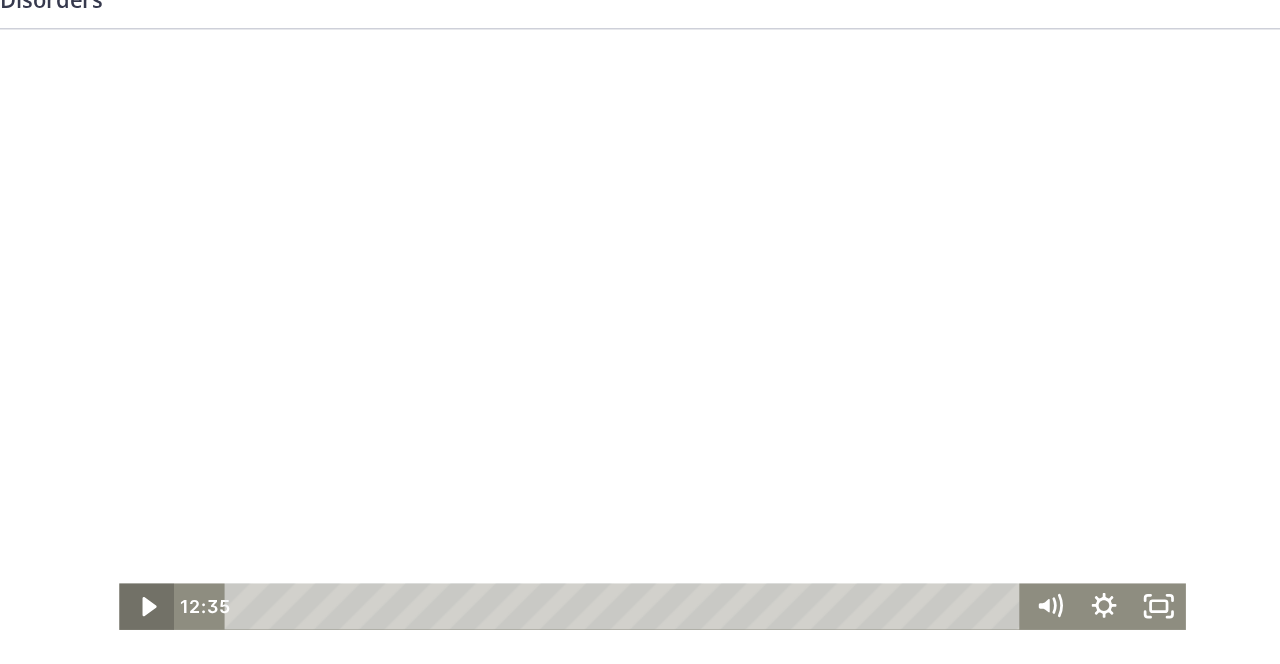 click 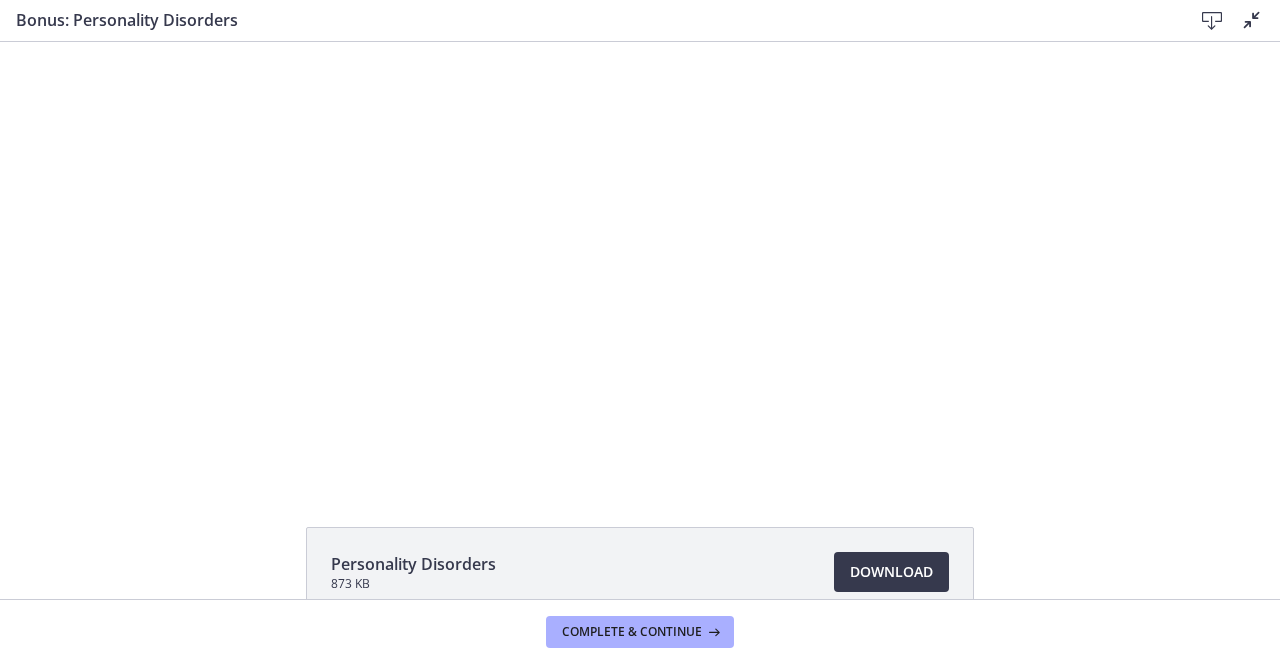 scroll, scrollTop: 21, scrollLeft: 163, axis: both 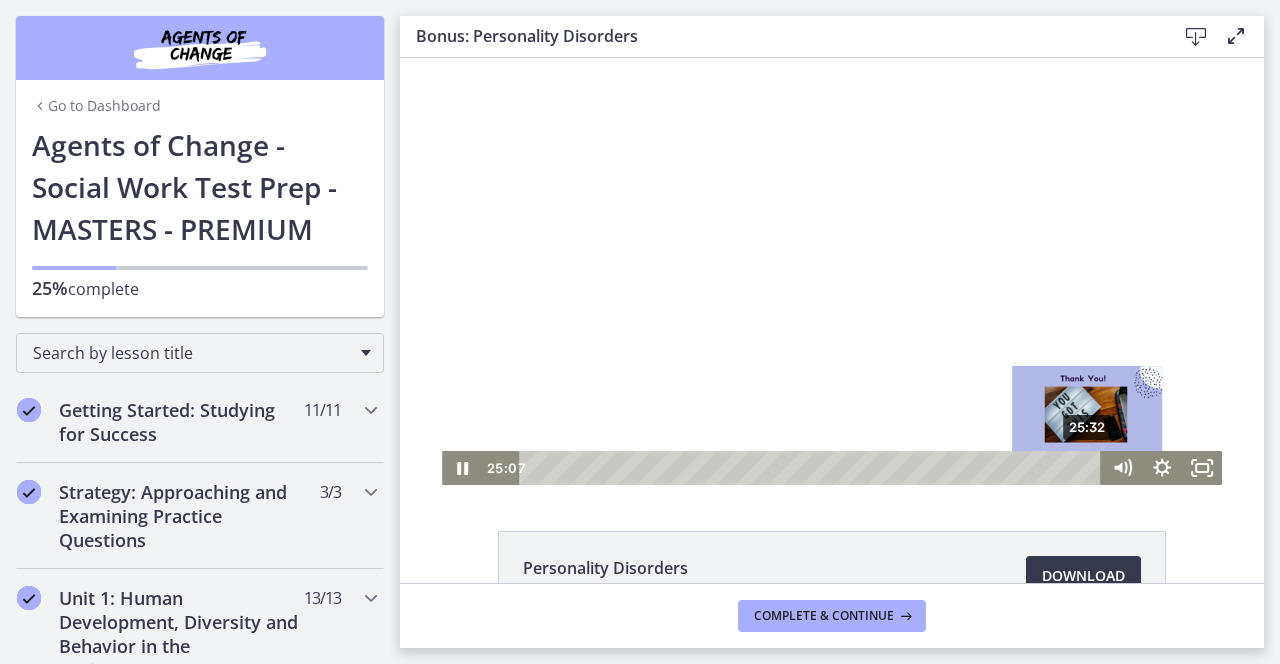 click on "25:32" at bounding box center [814, 468] 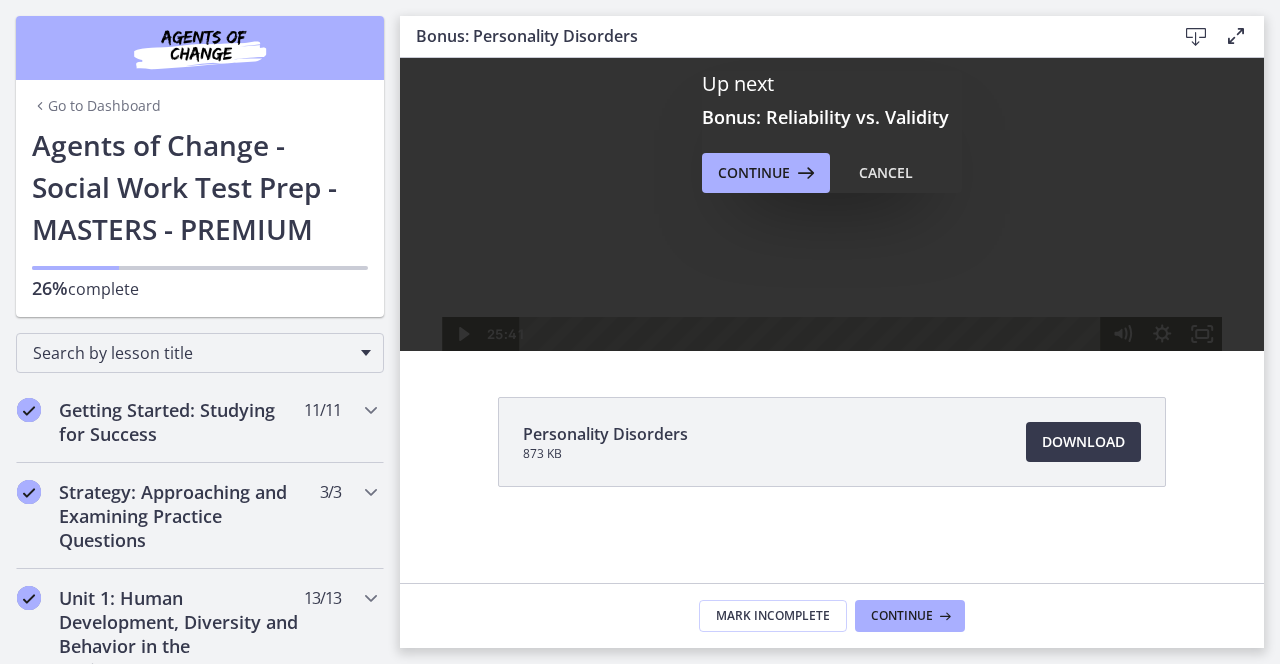 scroll, scrollTop: 0, scrollLeft: 0, axis: both 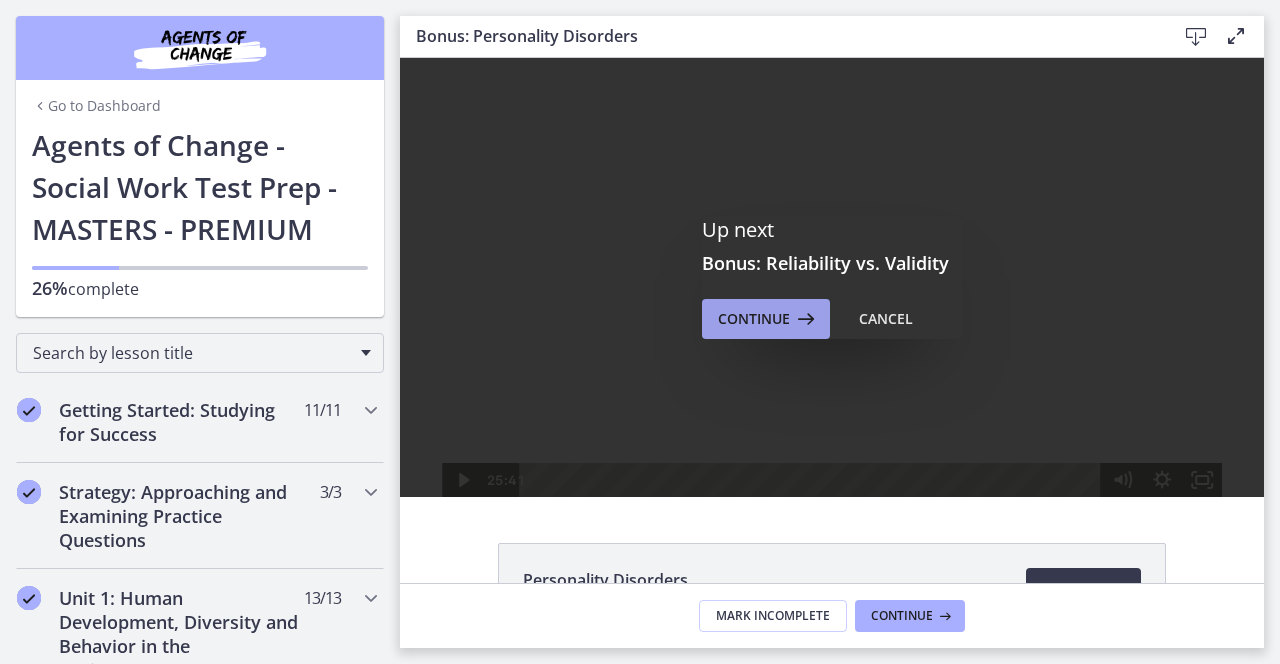 click on "Continue" at bounding box center [754, 319] 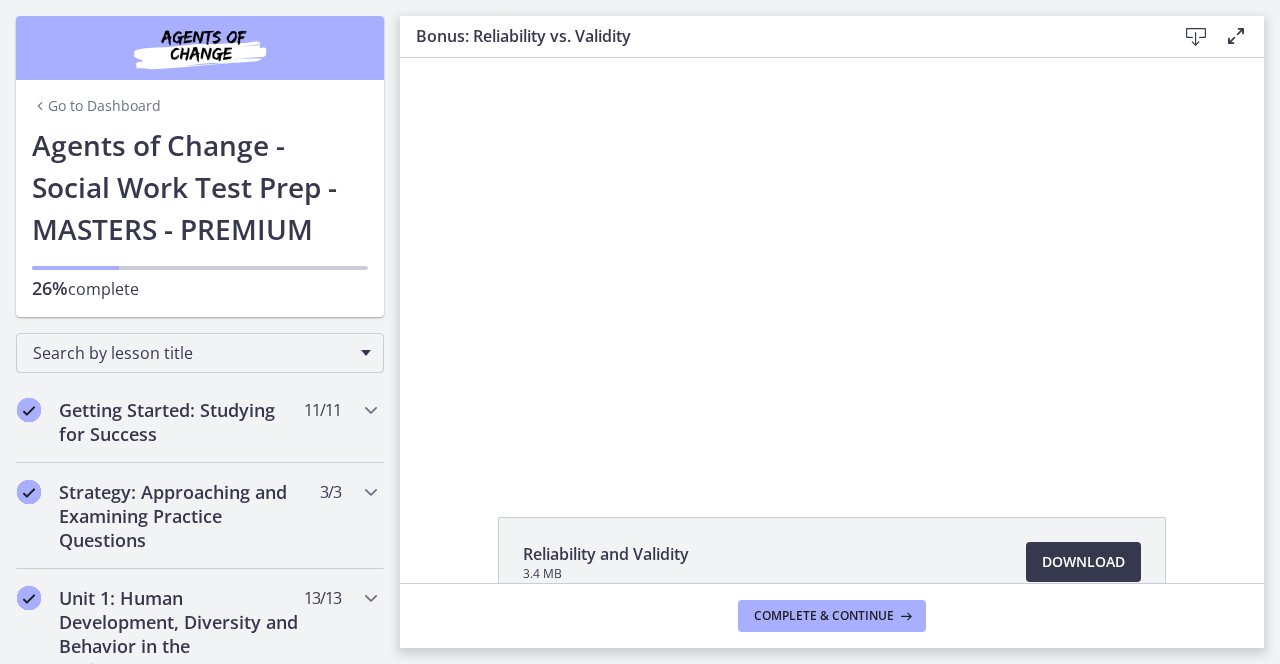 scroll, scrollTop: 0, scrollLeft: 0, axis: both 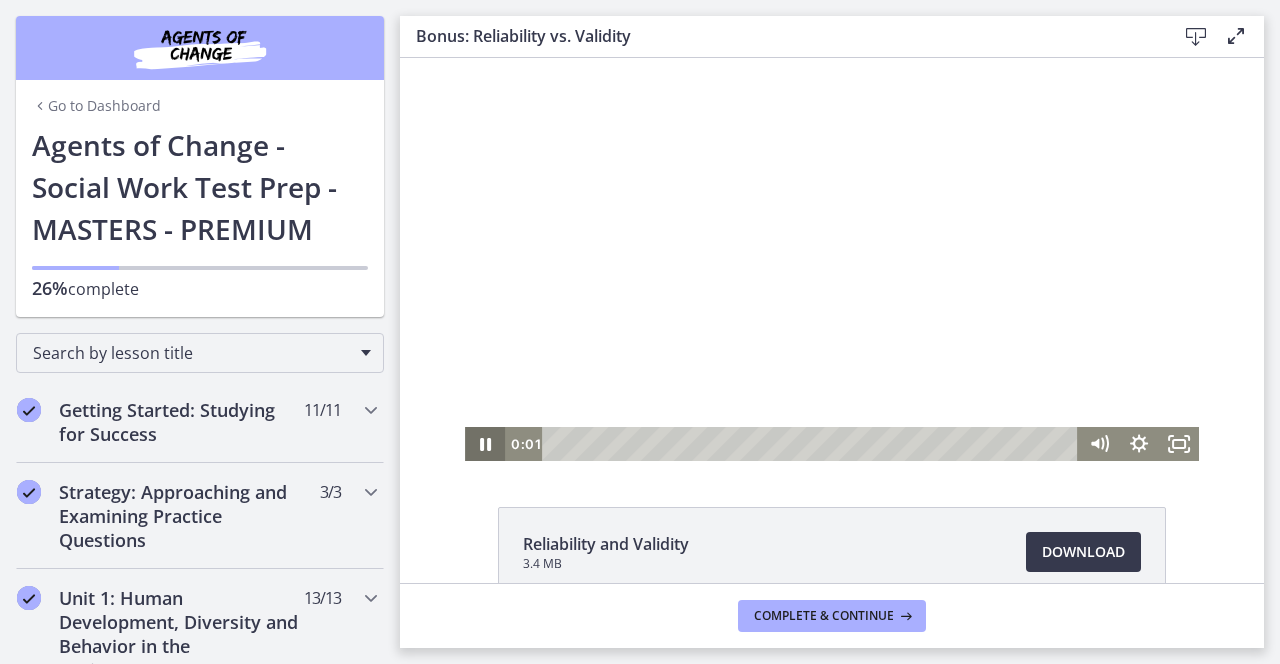 click 